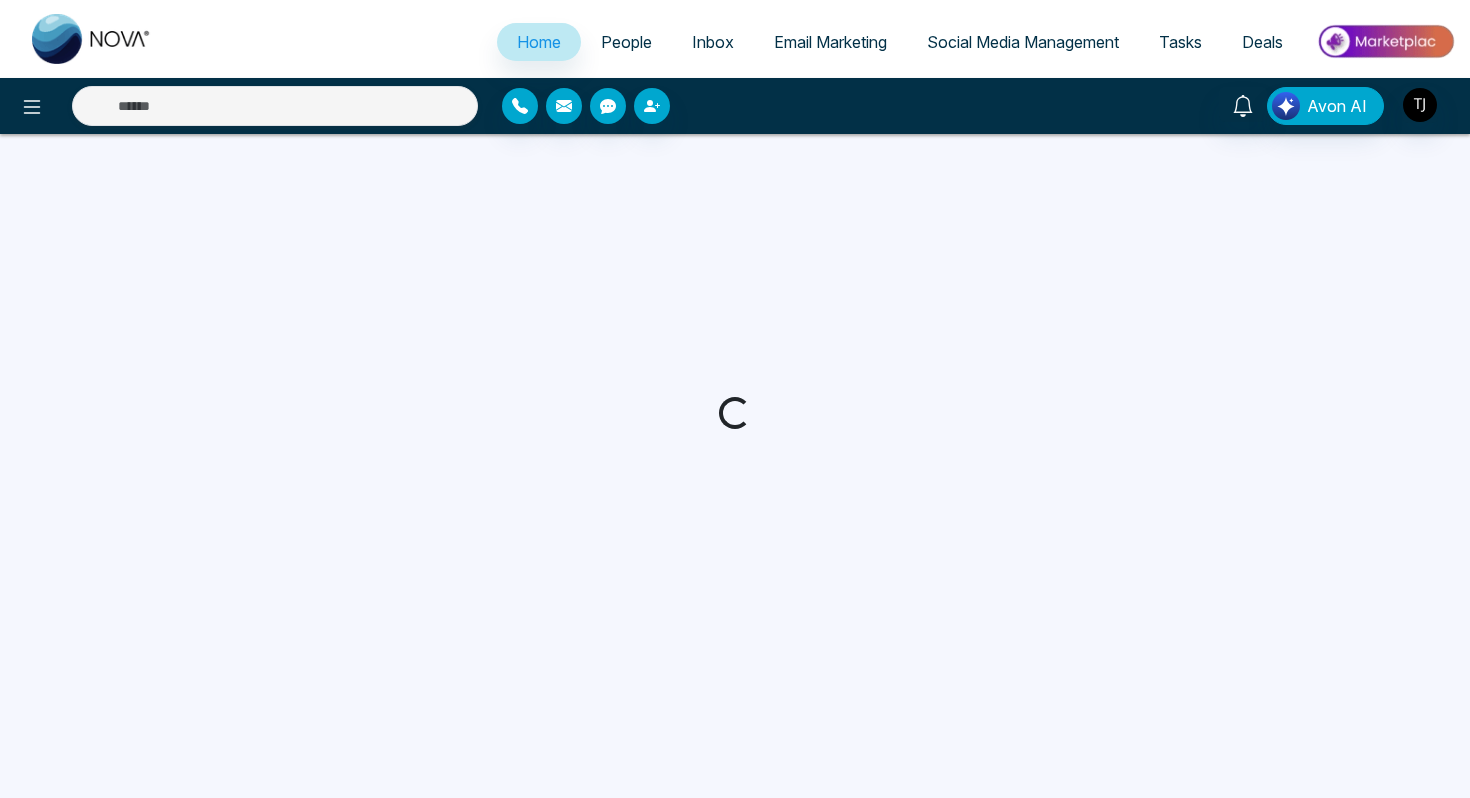 scroll, scrollTop: 0, scrollLeft: 0, axis: both 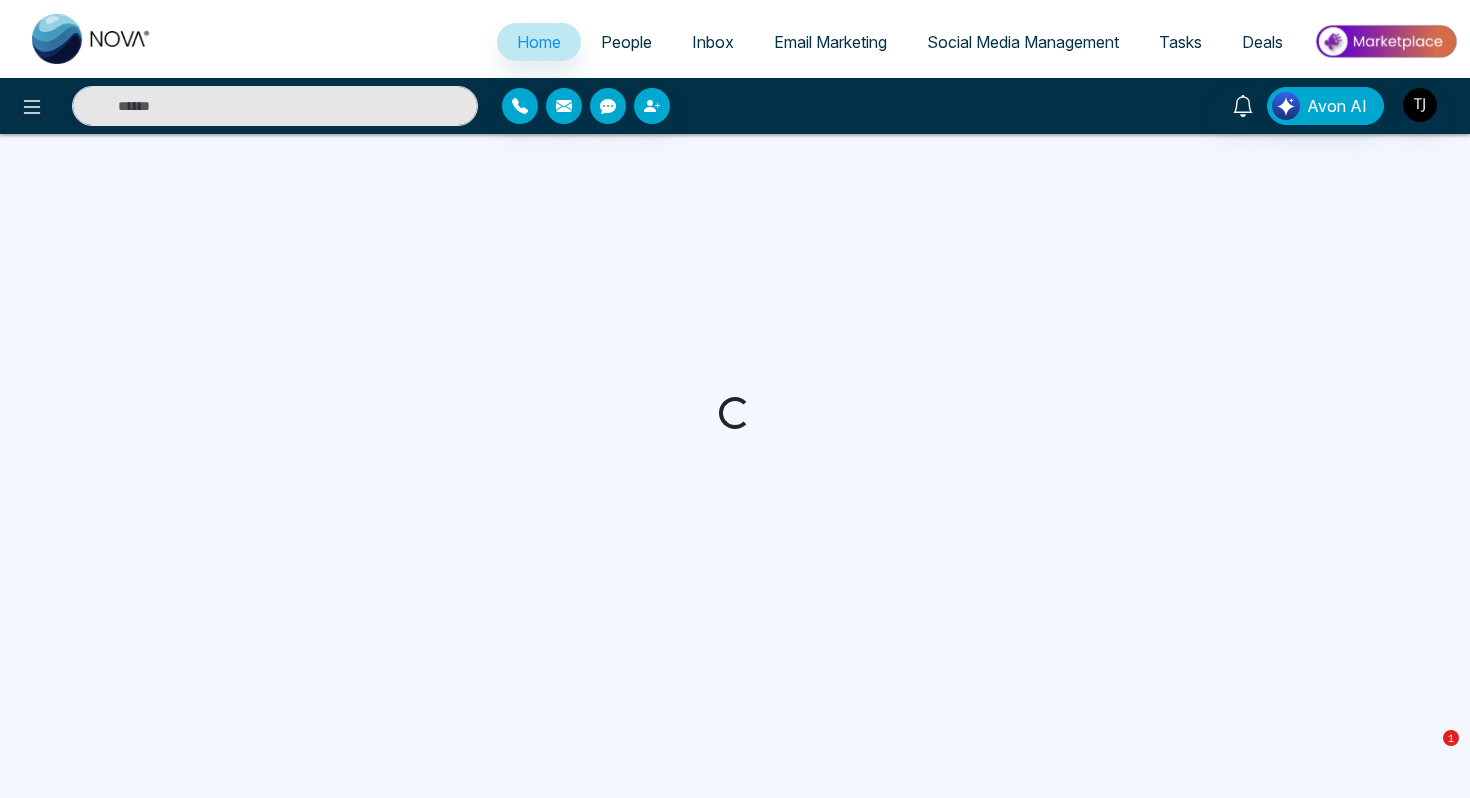 select on "*" 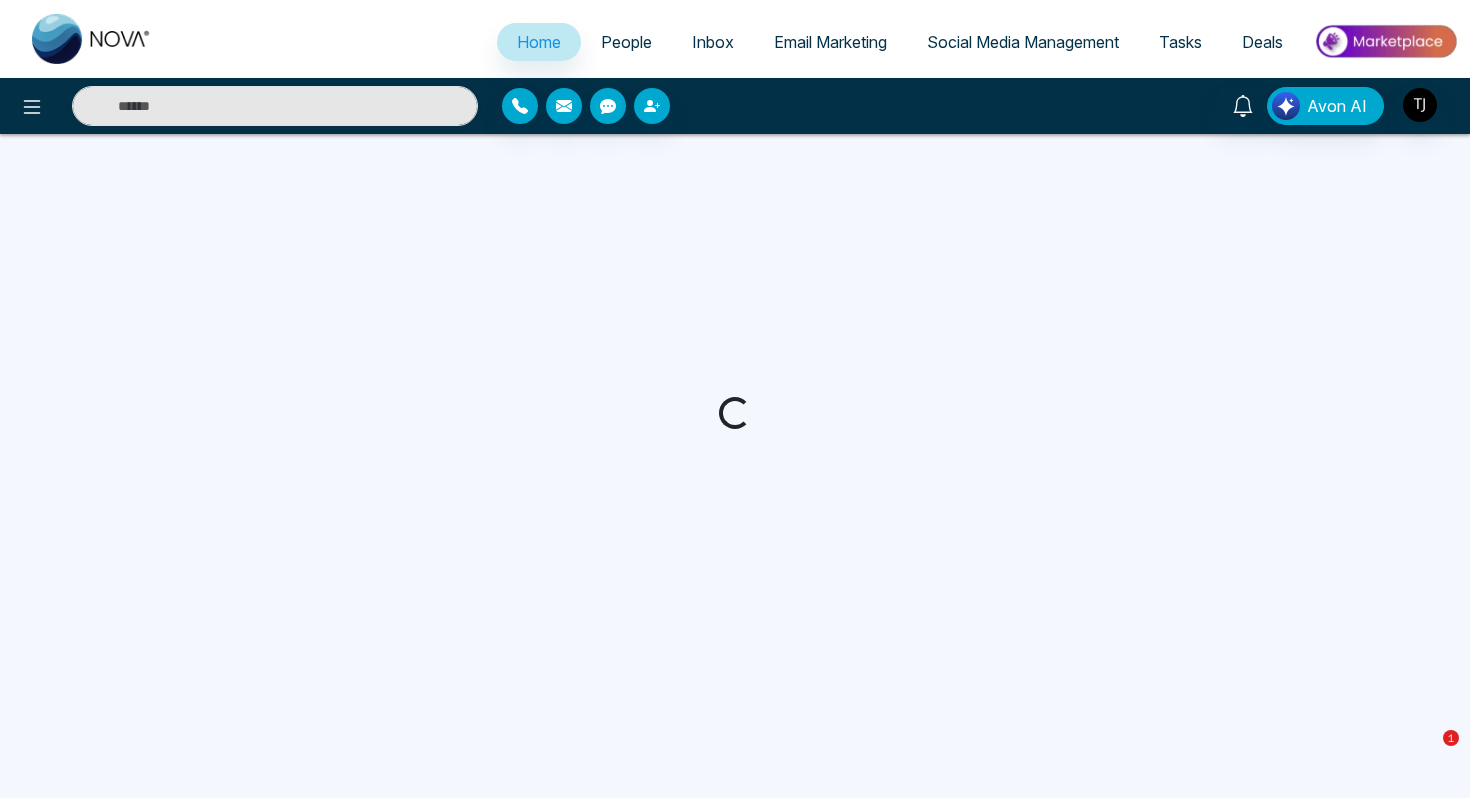 select on "*" 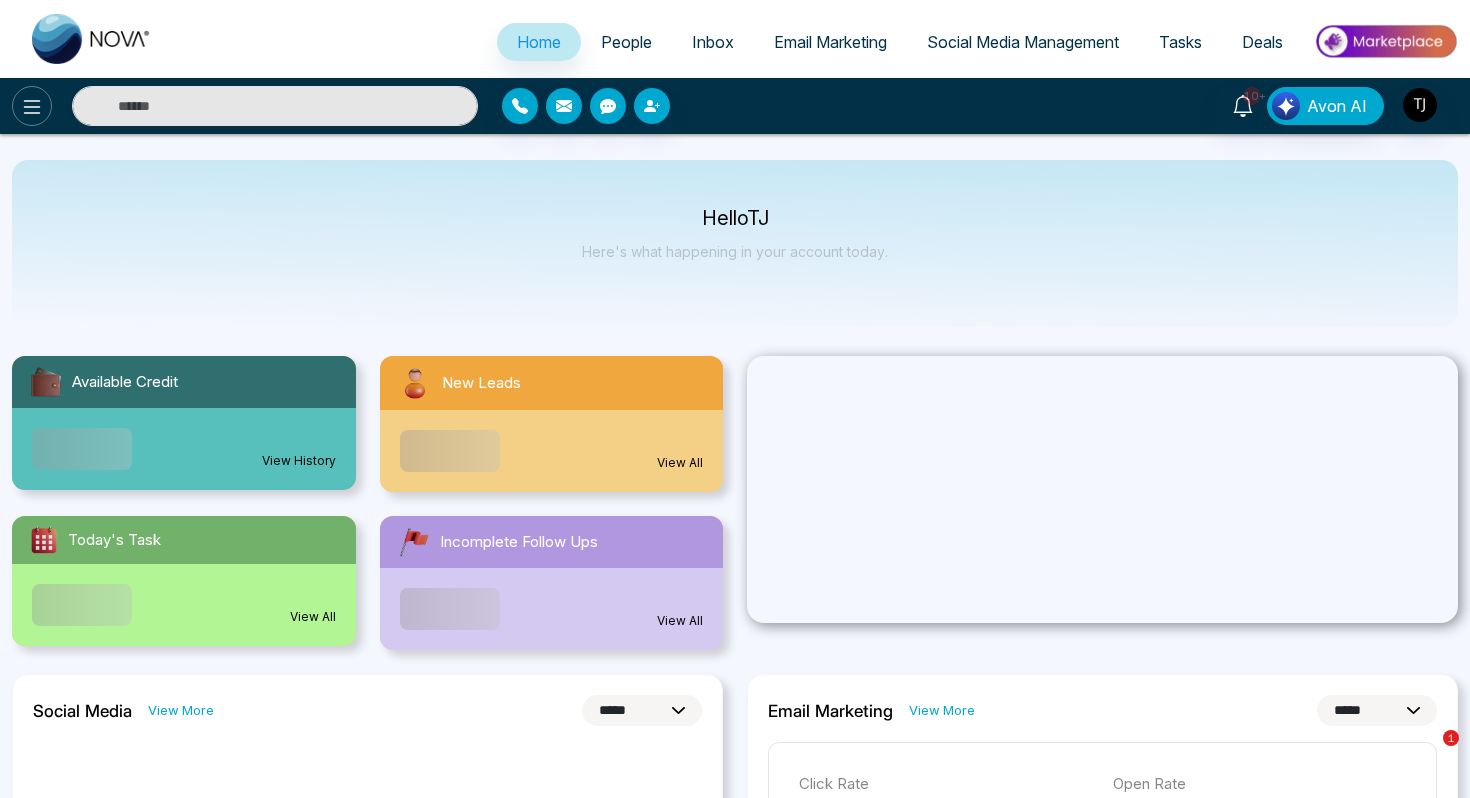 click 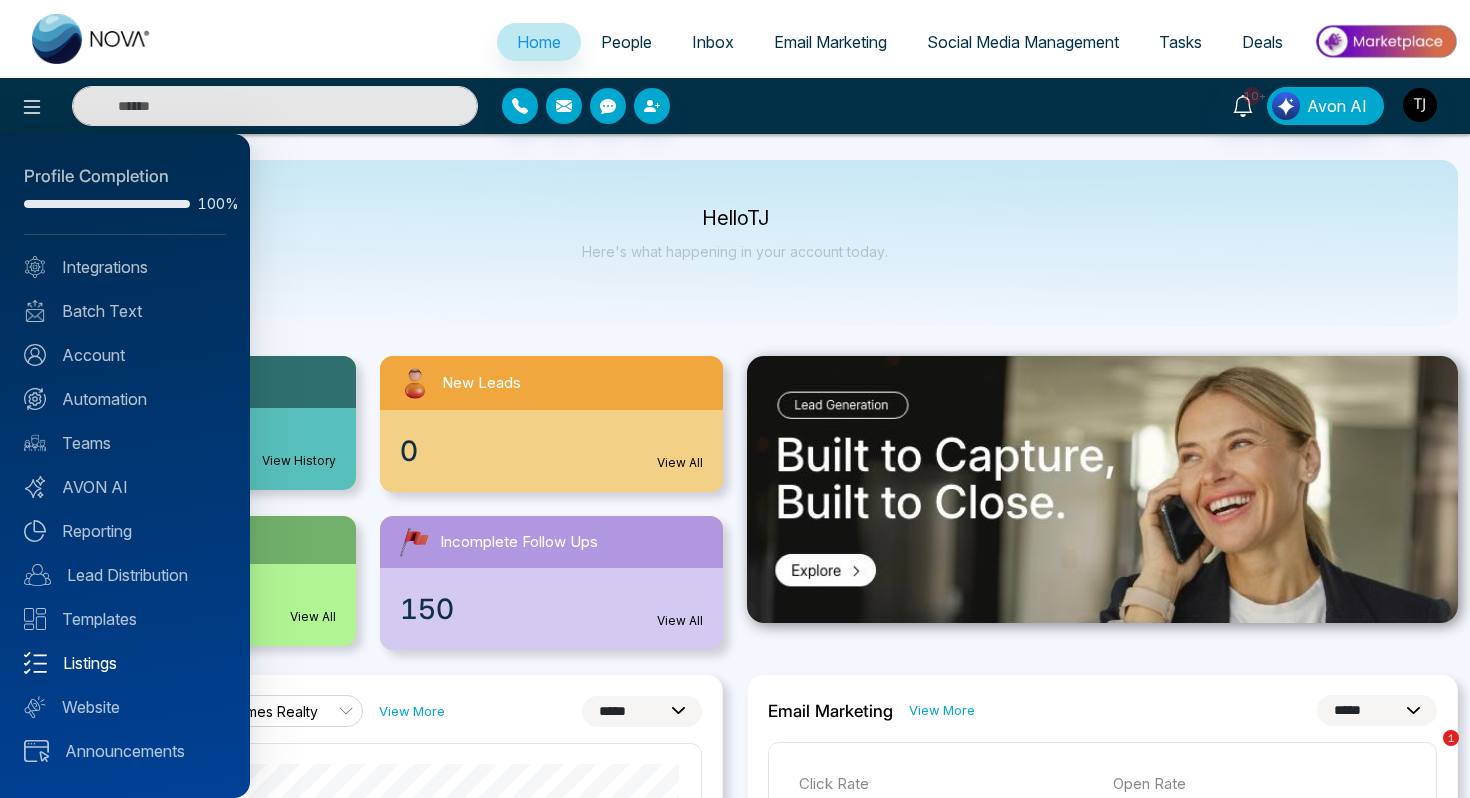 click on "Listings" at bounding box center [125, 663] 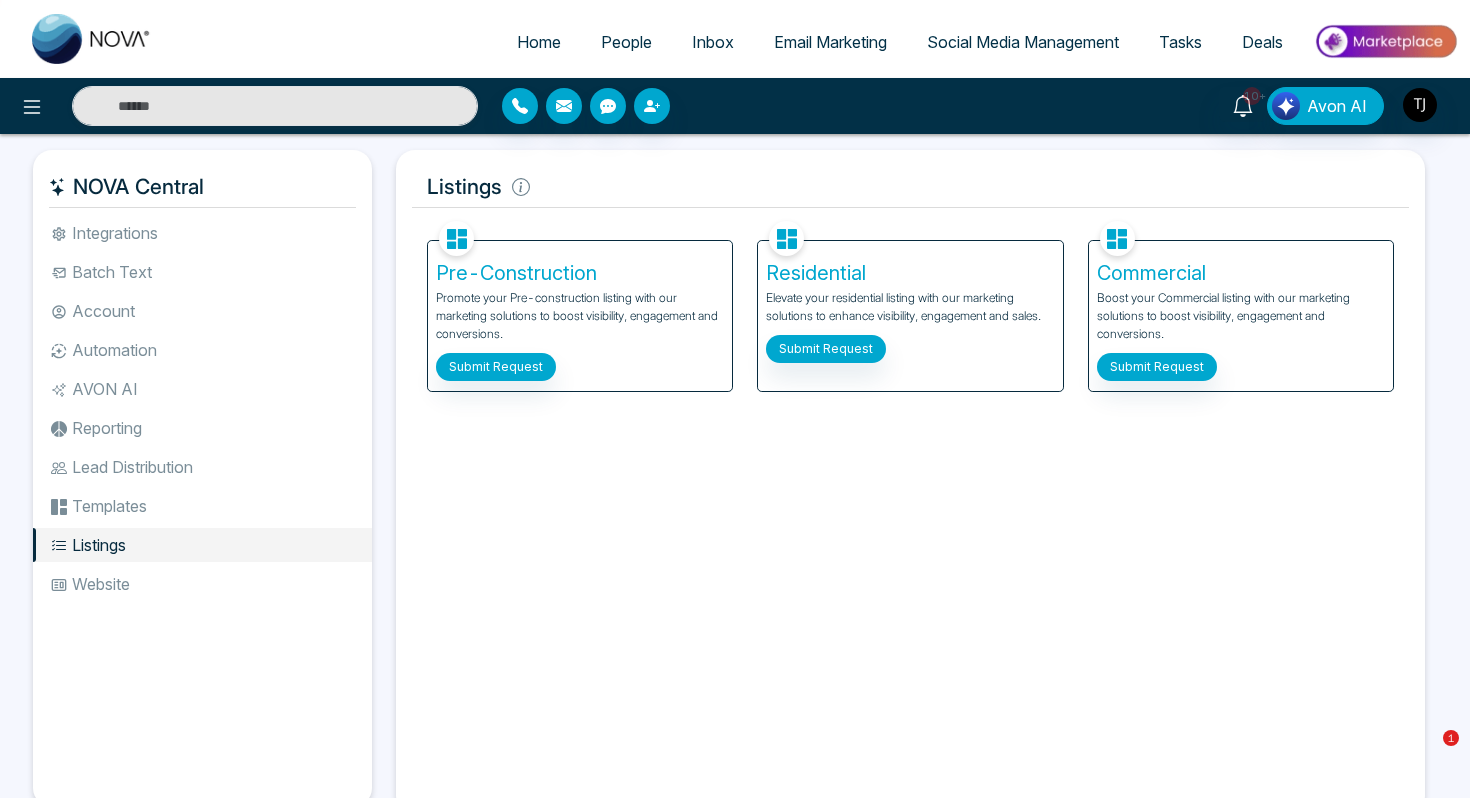 click on "Lead Distribution" at bounding box center [202, 467] 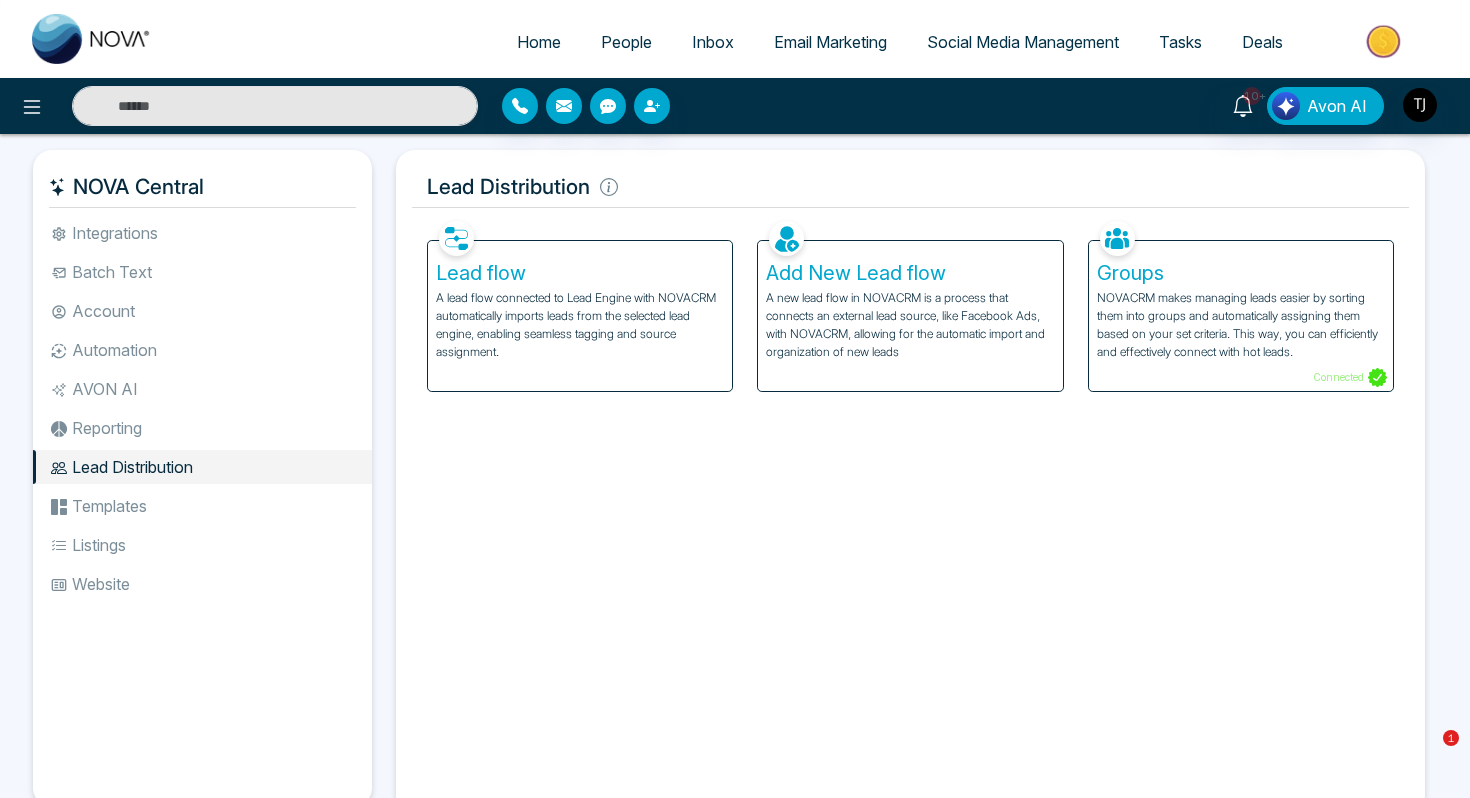 click on "A lead flow connected to Lead Engine with NOVACRM automatically imports leads from the selected lead engine, enabling seamless tagging and source assignment." at bounding box center [580, 325] 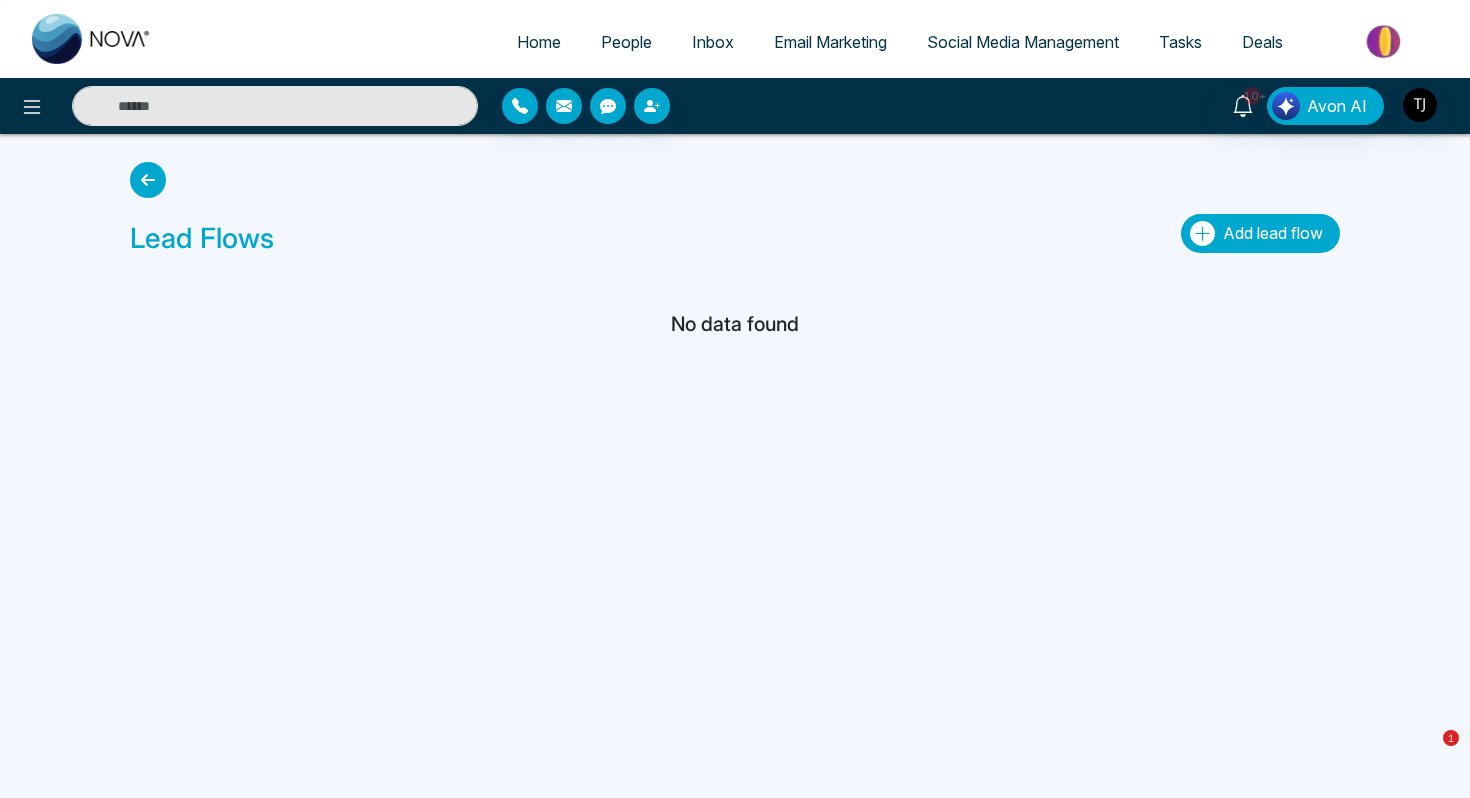 click on "Add lead flow" at bounding box center (1273, 233) 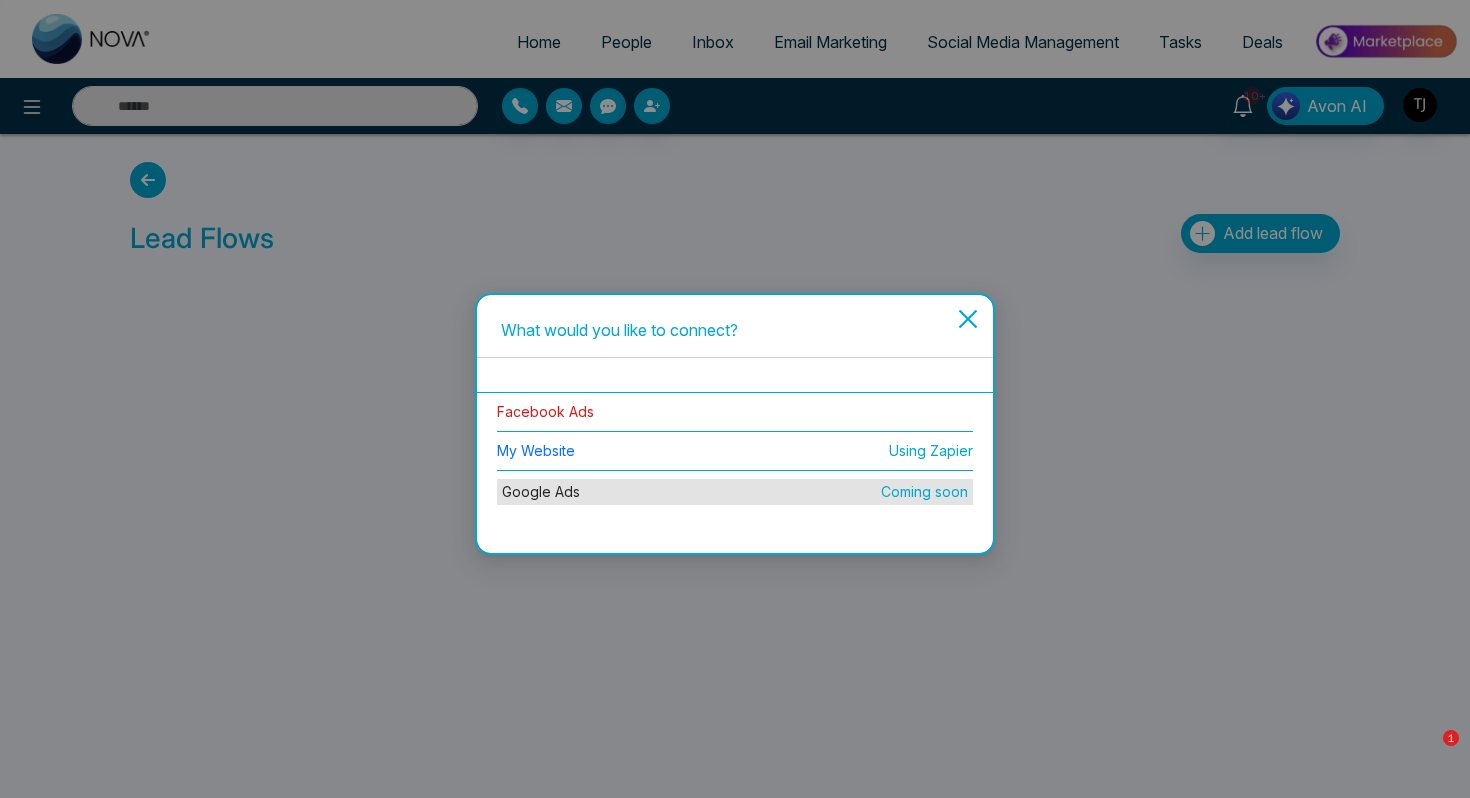 click on "Facebook Ads" at bounding box center [545, 411] 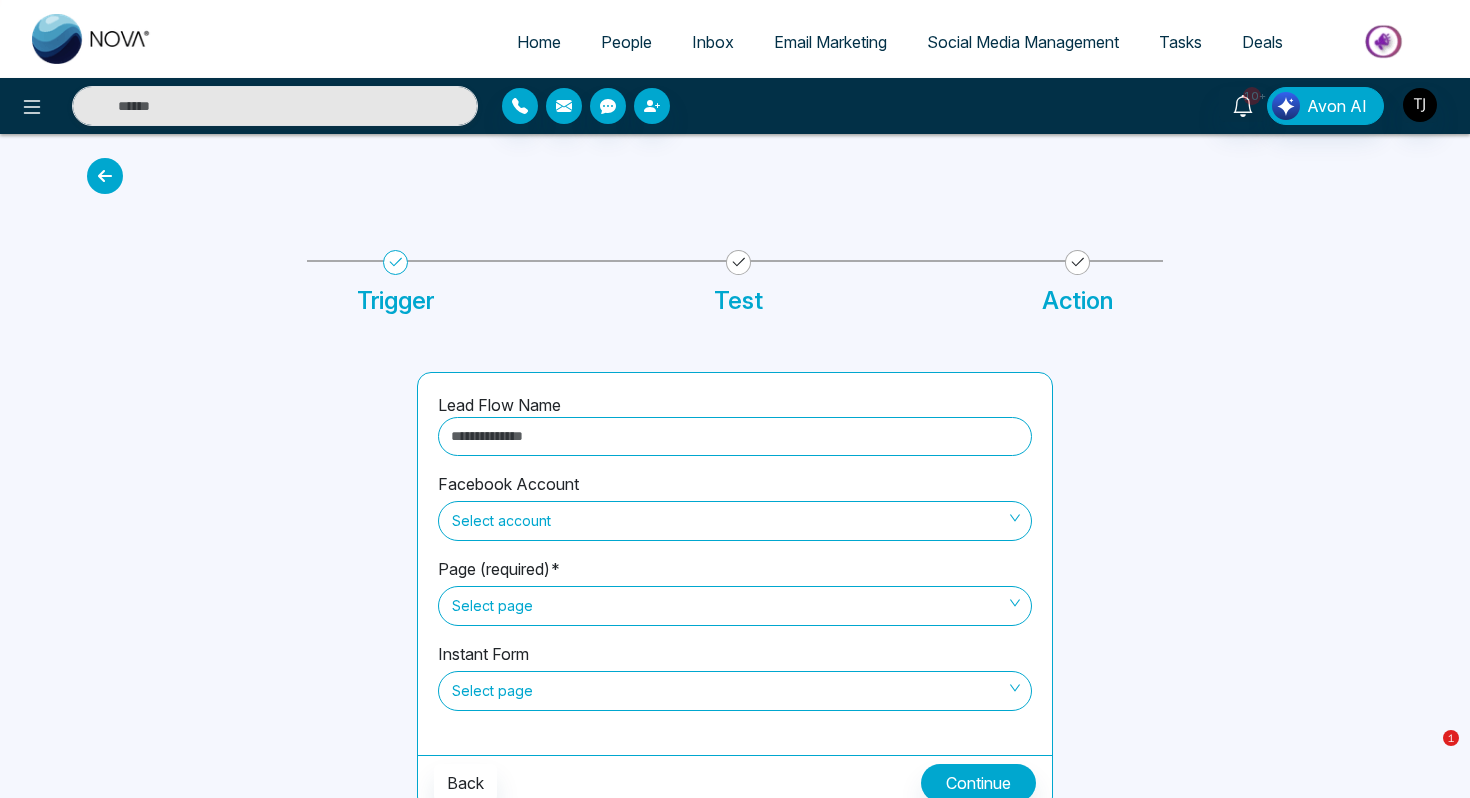 click at bounding box center [735, 436] 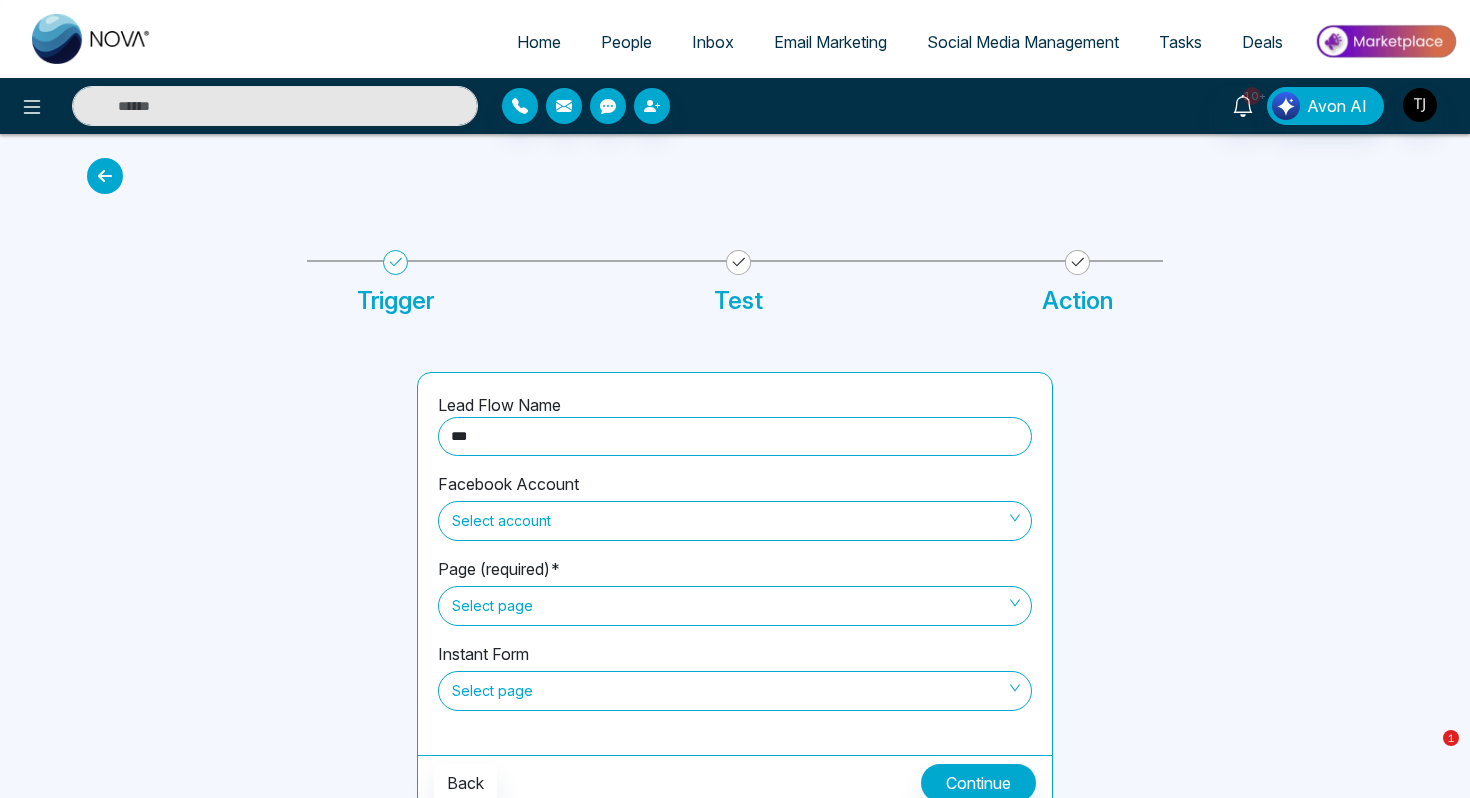 type on "*******" 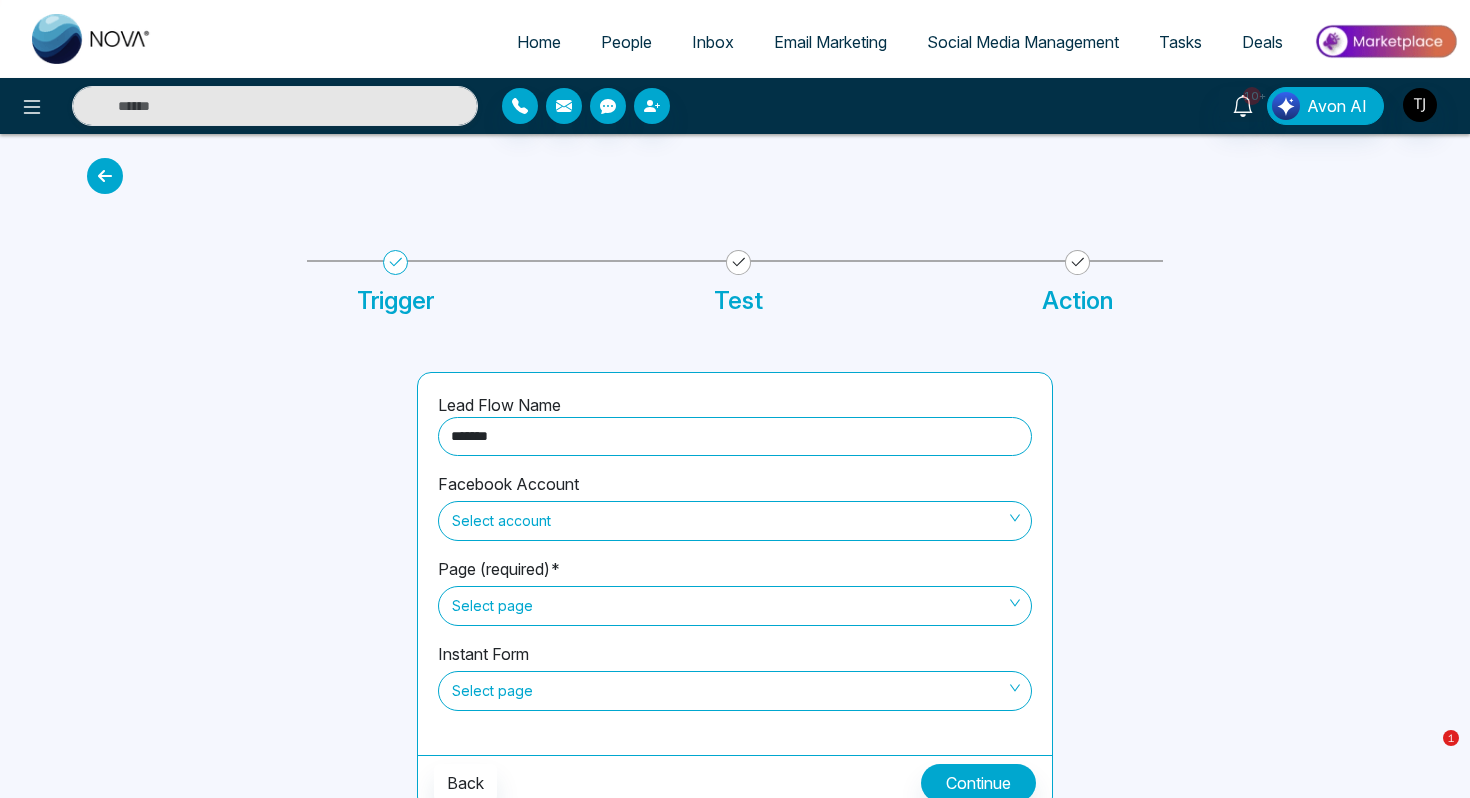 click on "Select account" at bounding box center [735, 521] 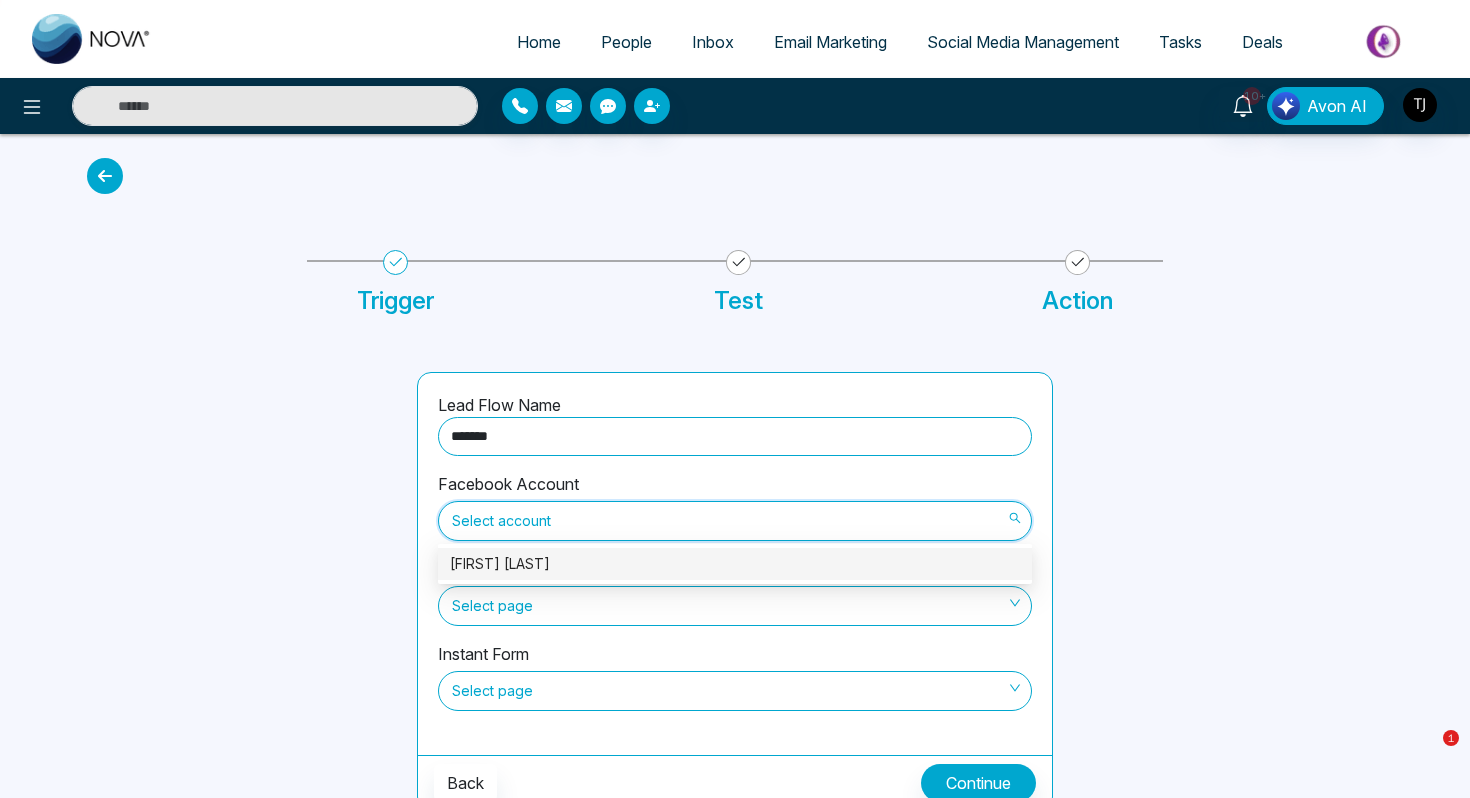 click on "Triston James" at bounding box center (735, 564) 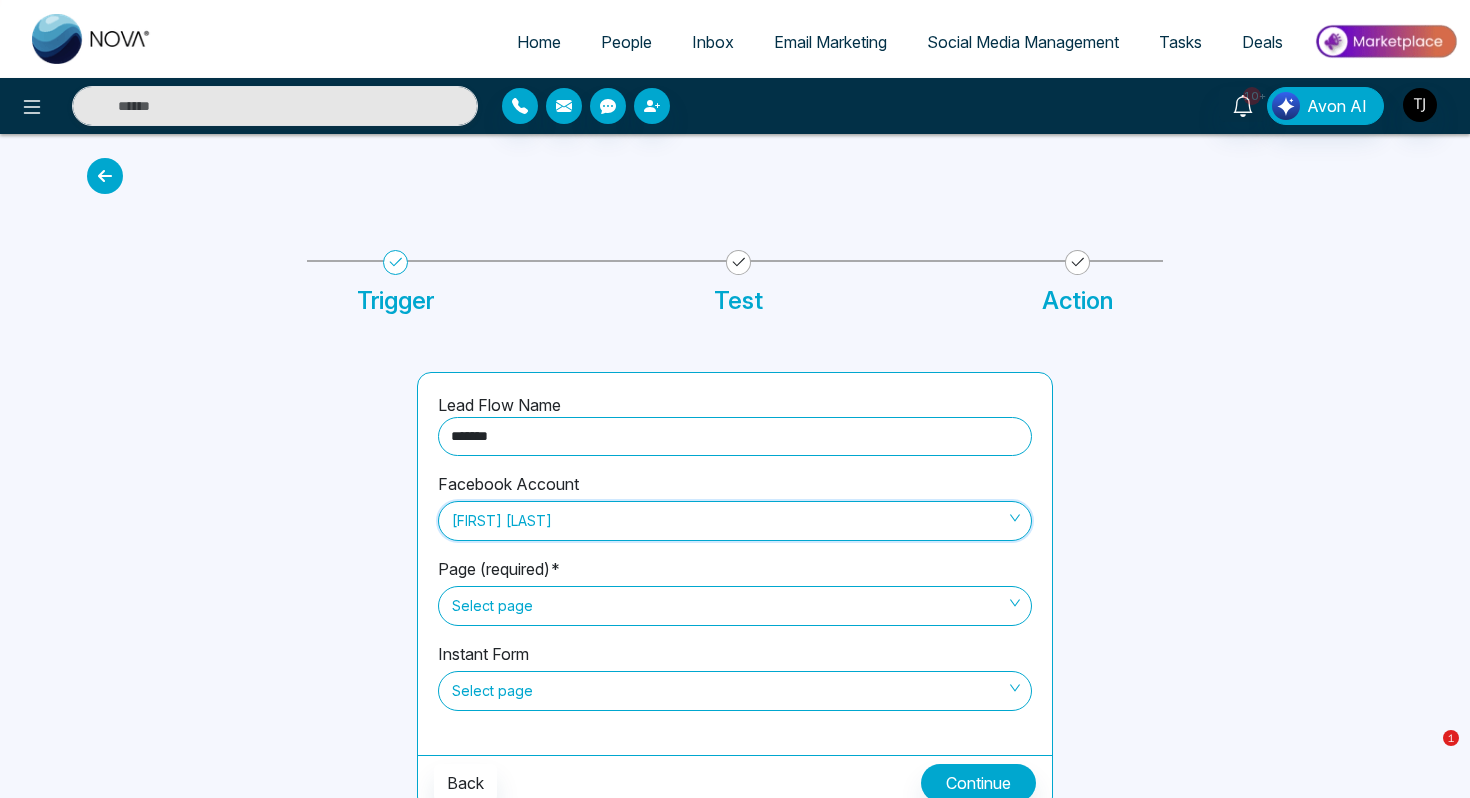click on "Select page" at bounding box center [735, 606] 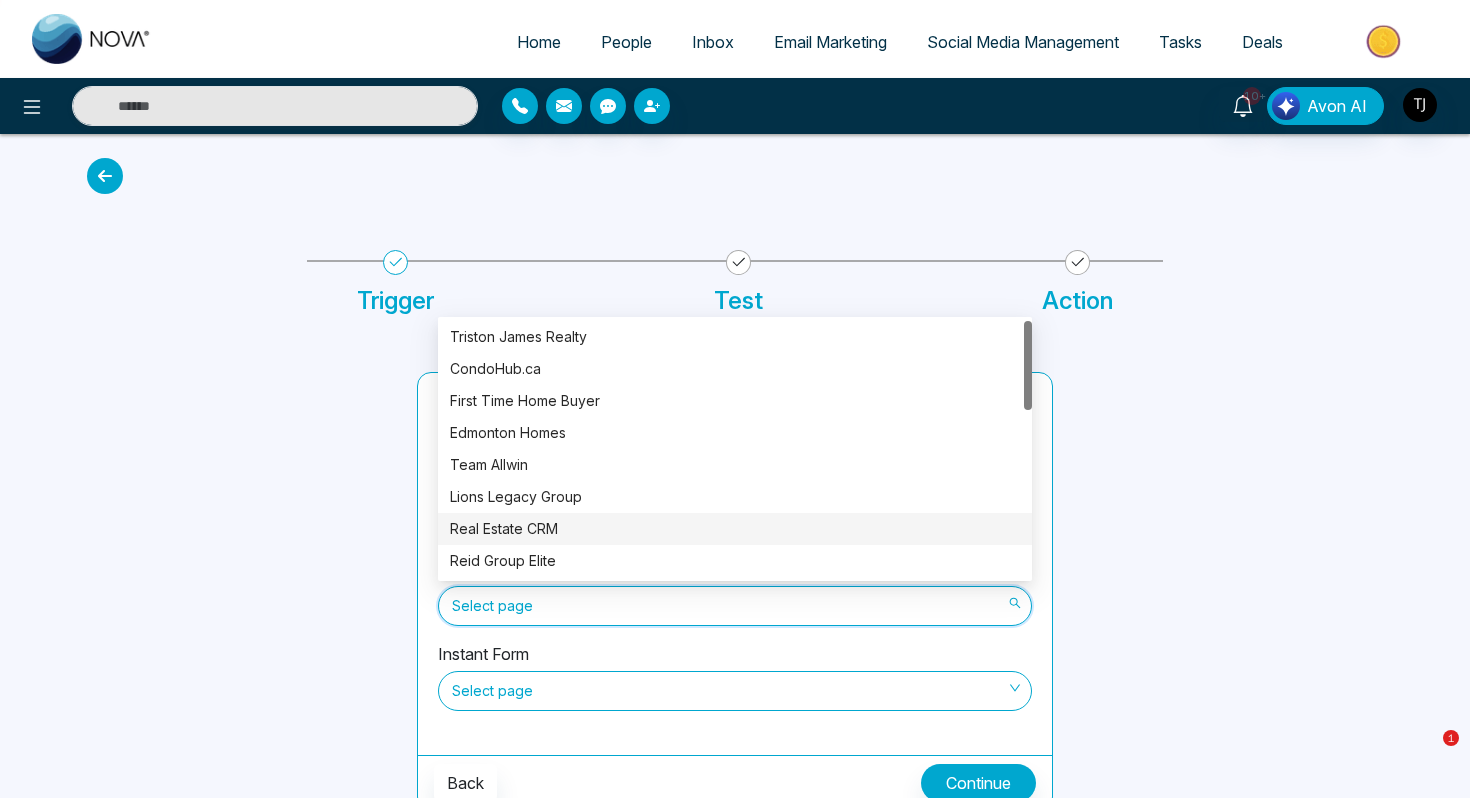 click on "Real Estate CRM" at bounding box center (735, 529) 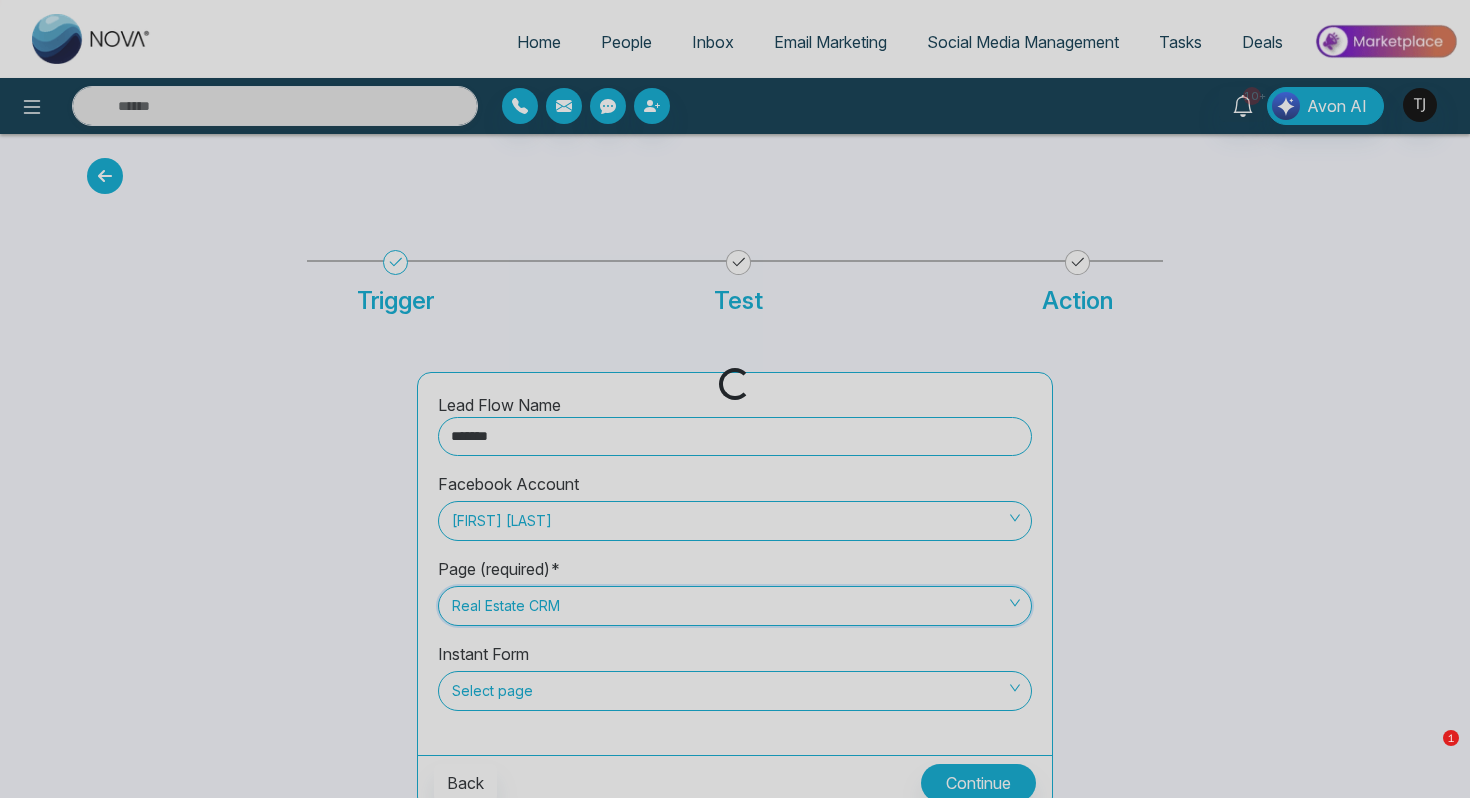 click on "Select page" at bounding box center (735, 691) 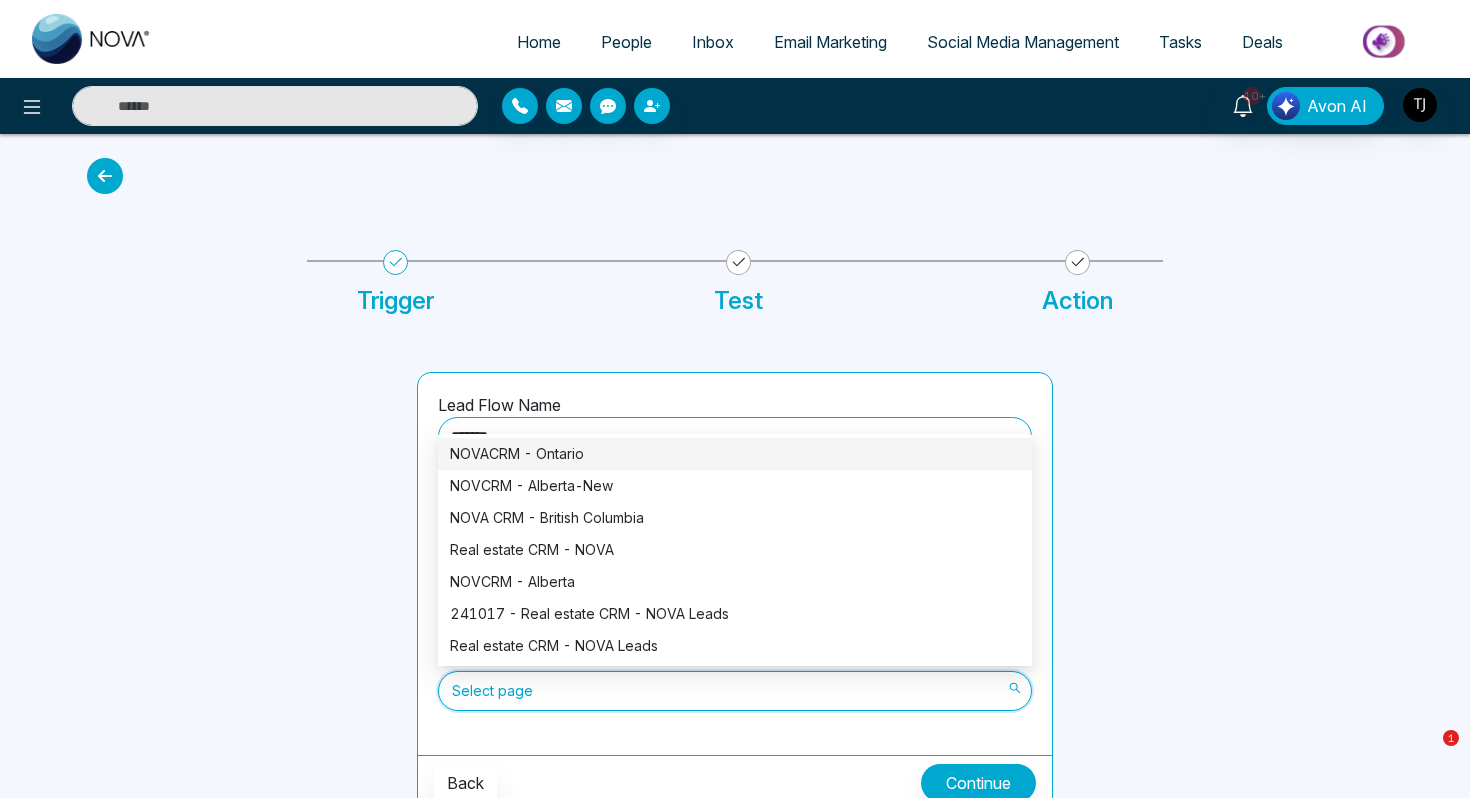click on "NOVACRM - Ontario" at bounding box center (735, 454) 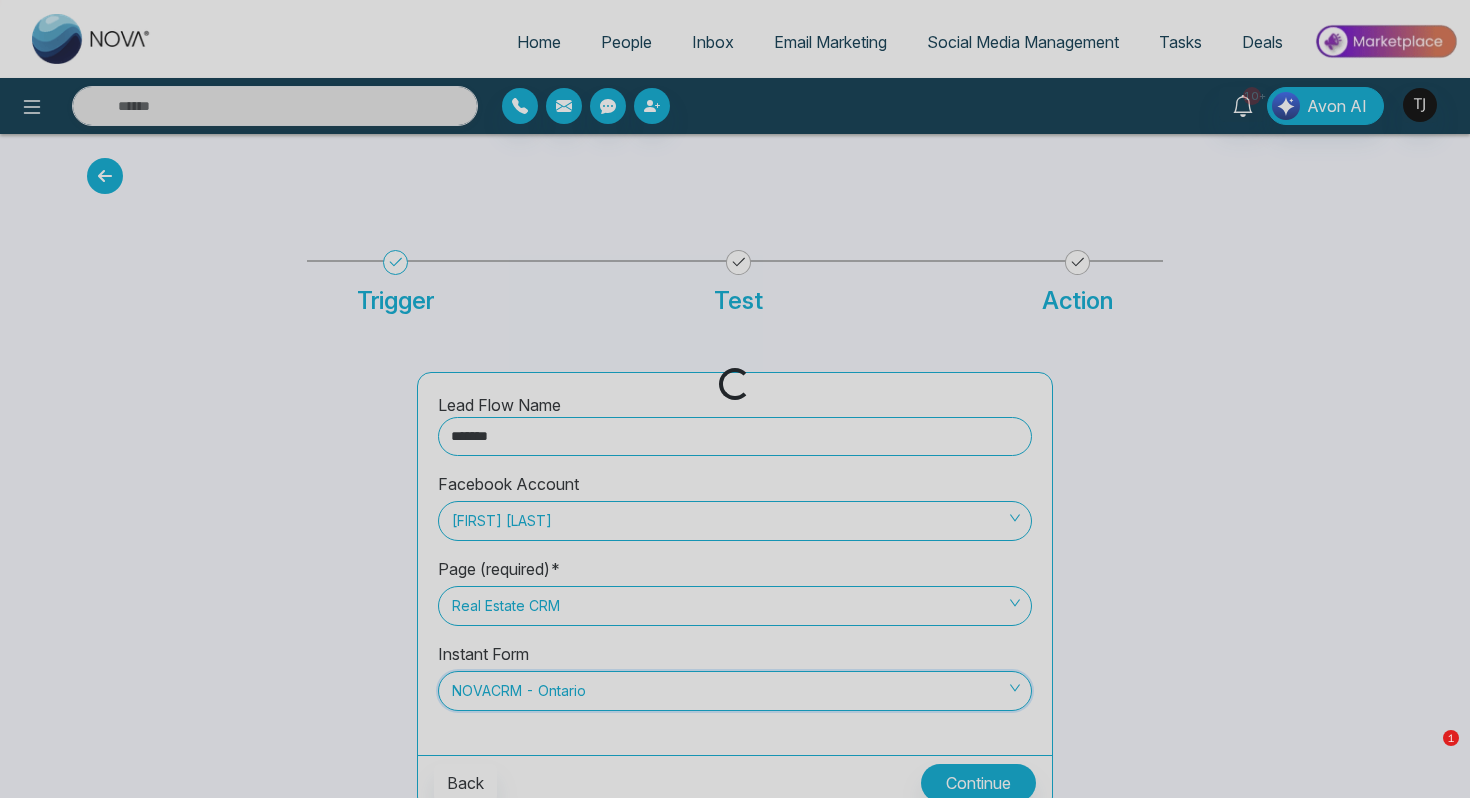 scroll, scrollTop: 13, scrollLeft: 0, axis: vertical 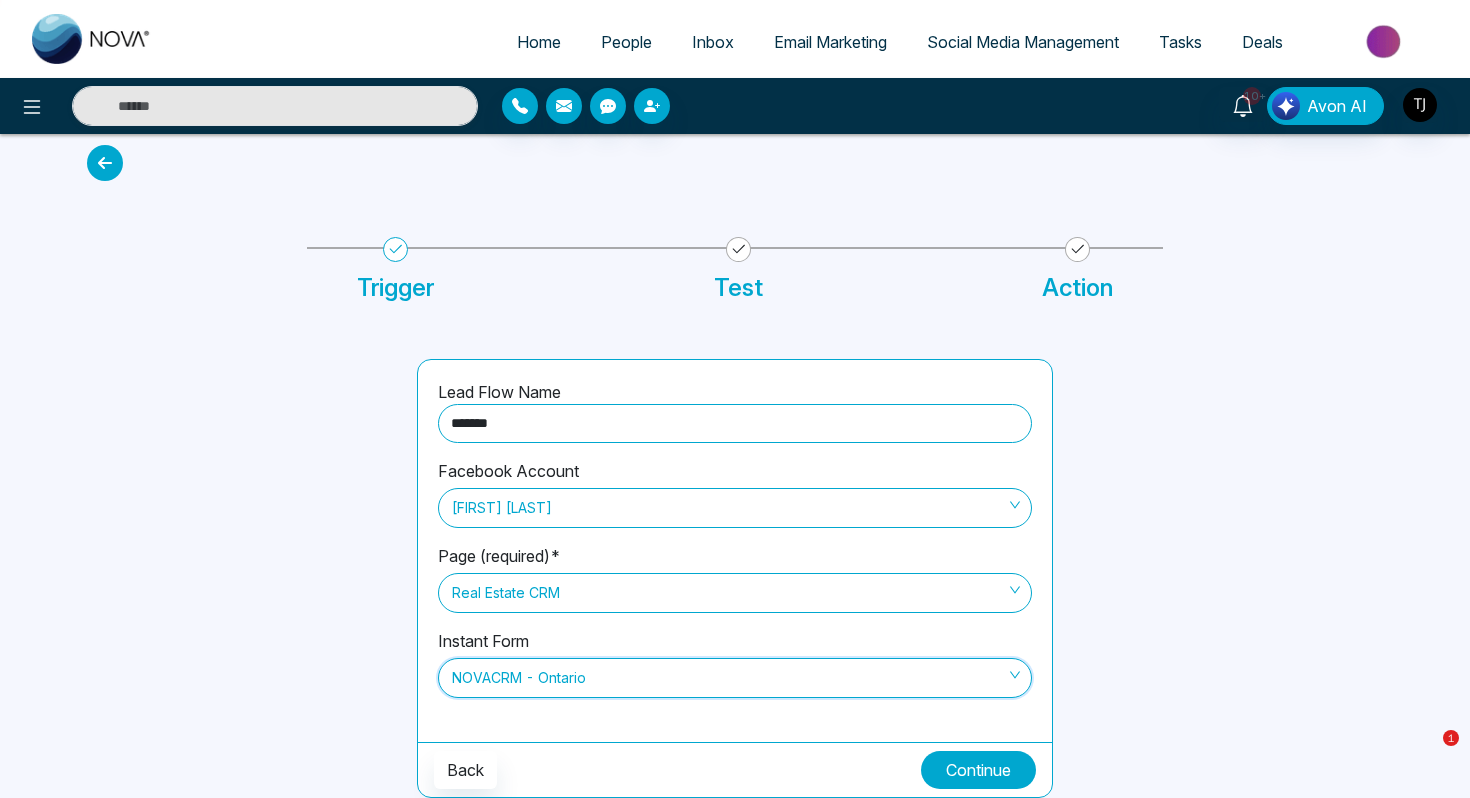 click on "Continue" at bounding box center (978, 770) 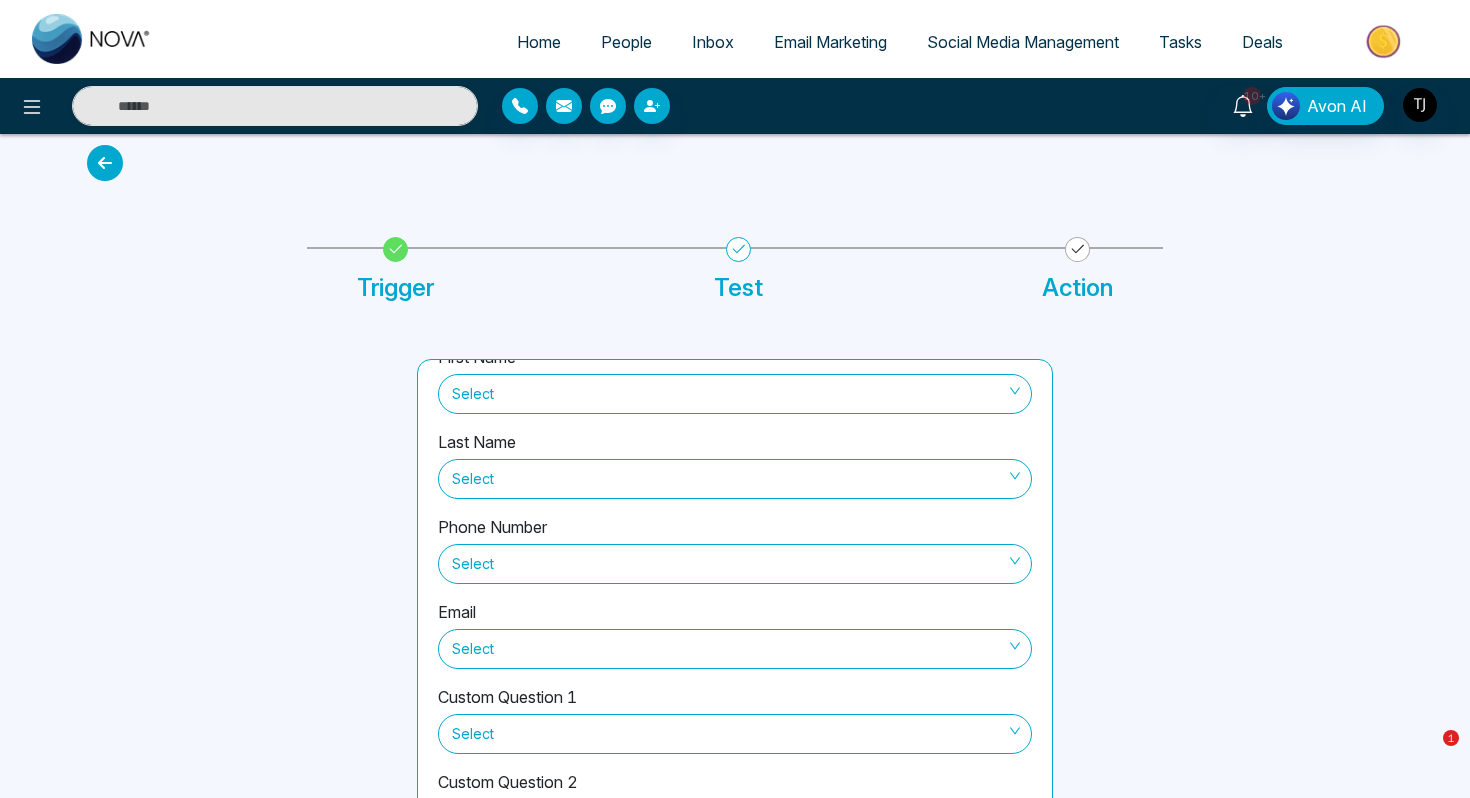 scroll, scrollTop: 0, scrollLeft: 0, axis: both 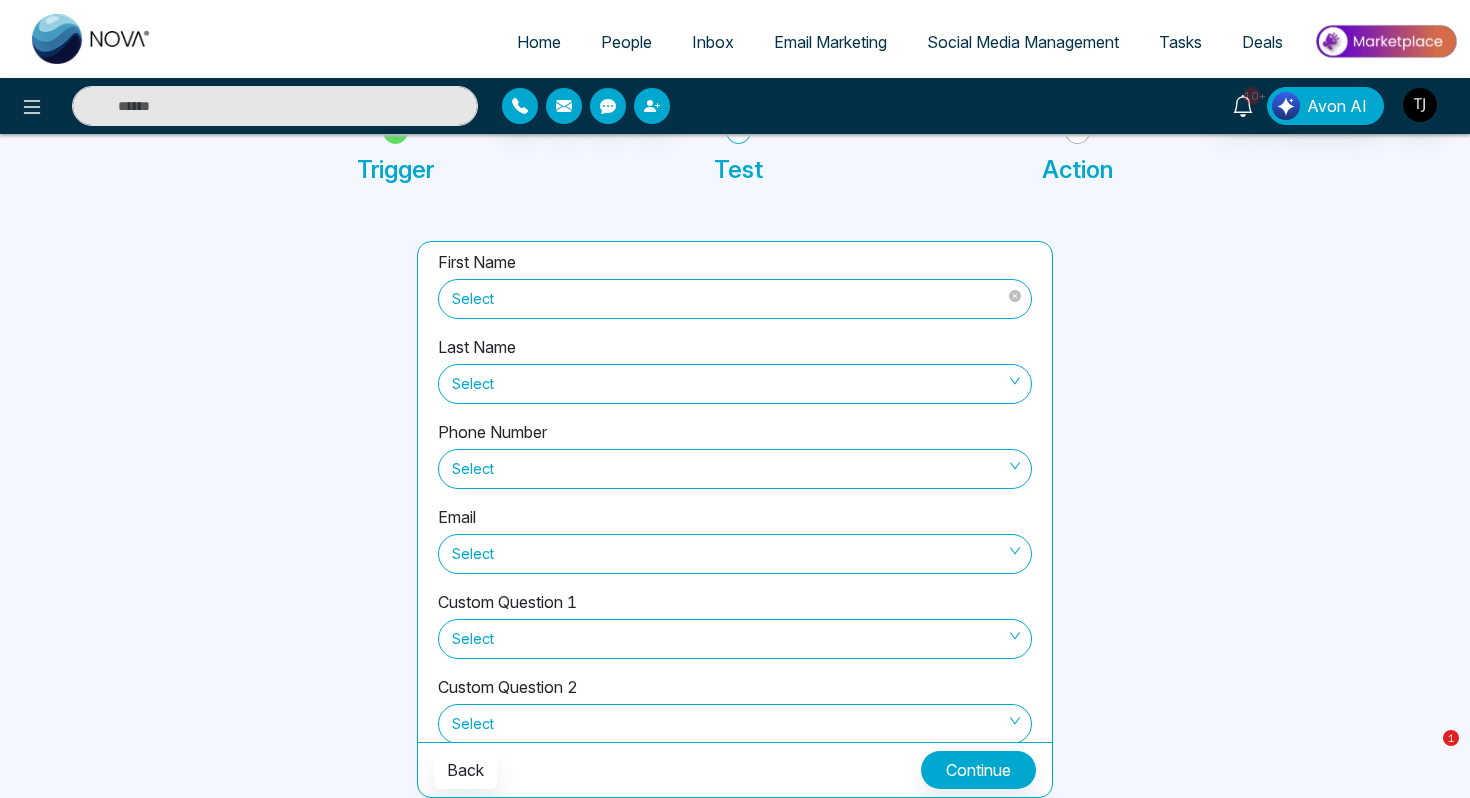 click on "Select" at bounding box center [735, 299] 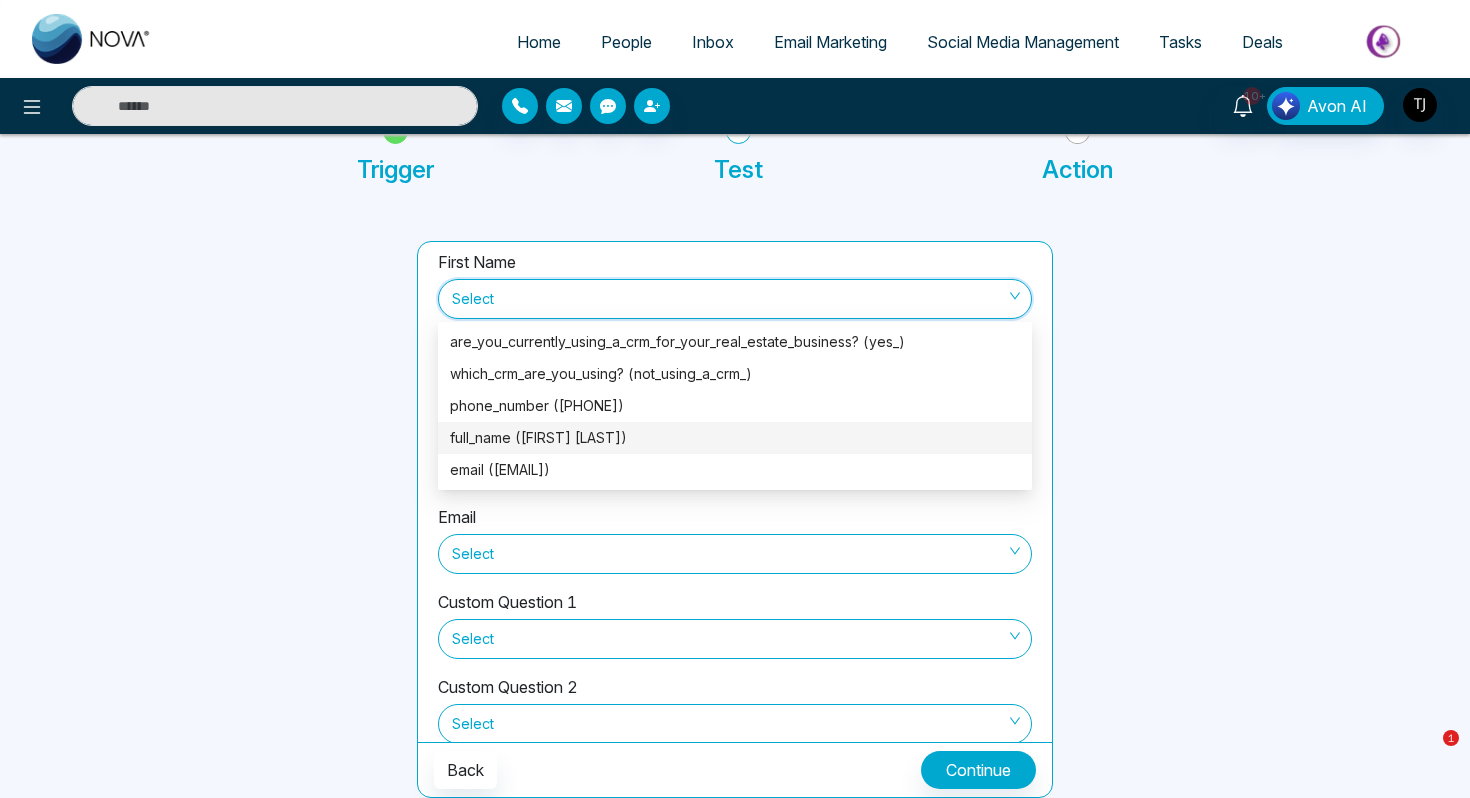 click on "full_name (Rajiv Tuli)" at bounding box center (735, 438) 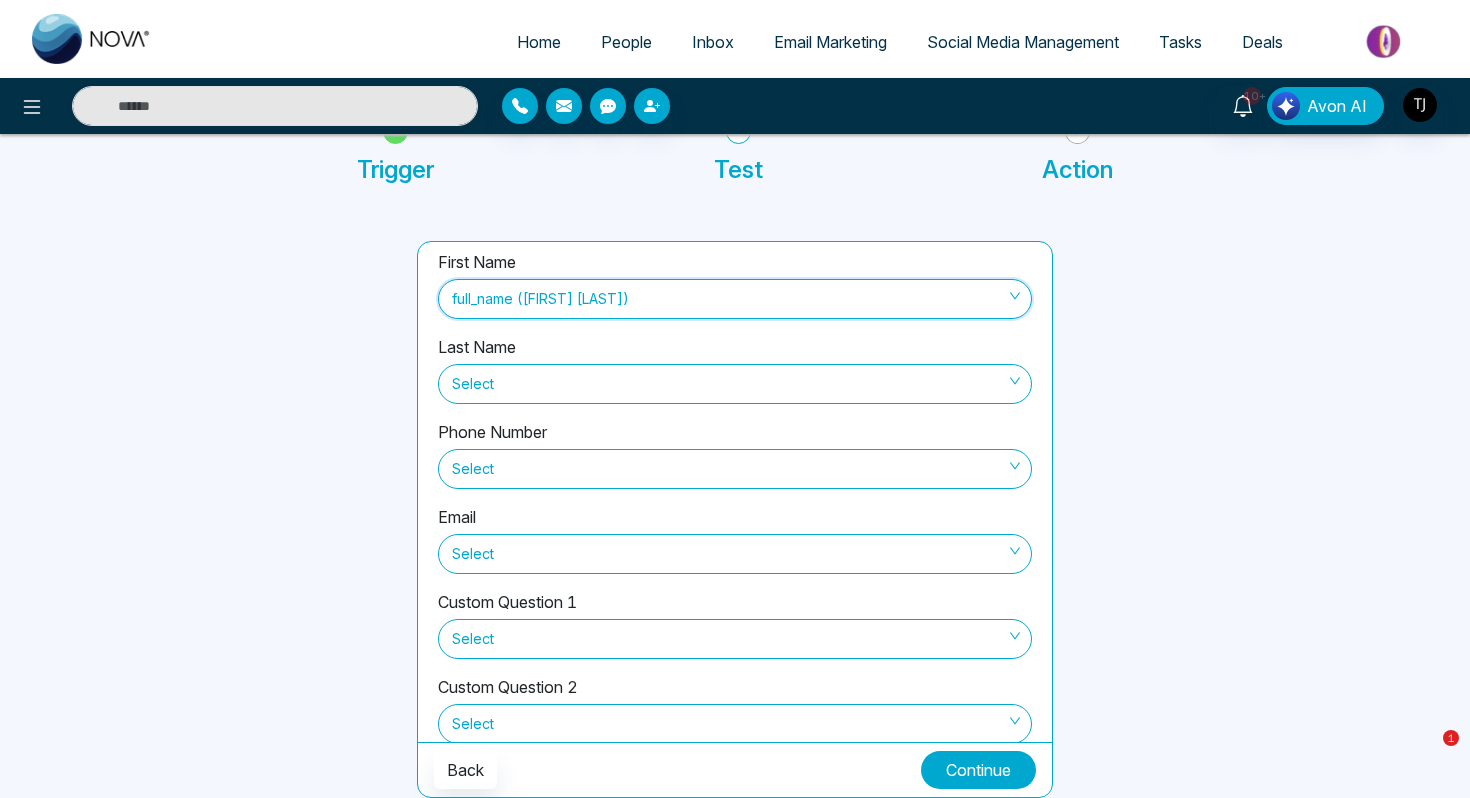 click on "Continue" at bounding box center [978, 770] 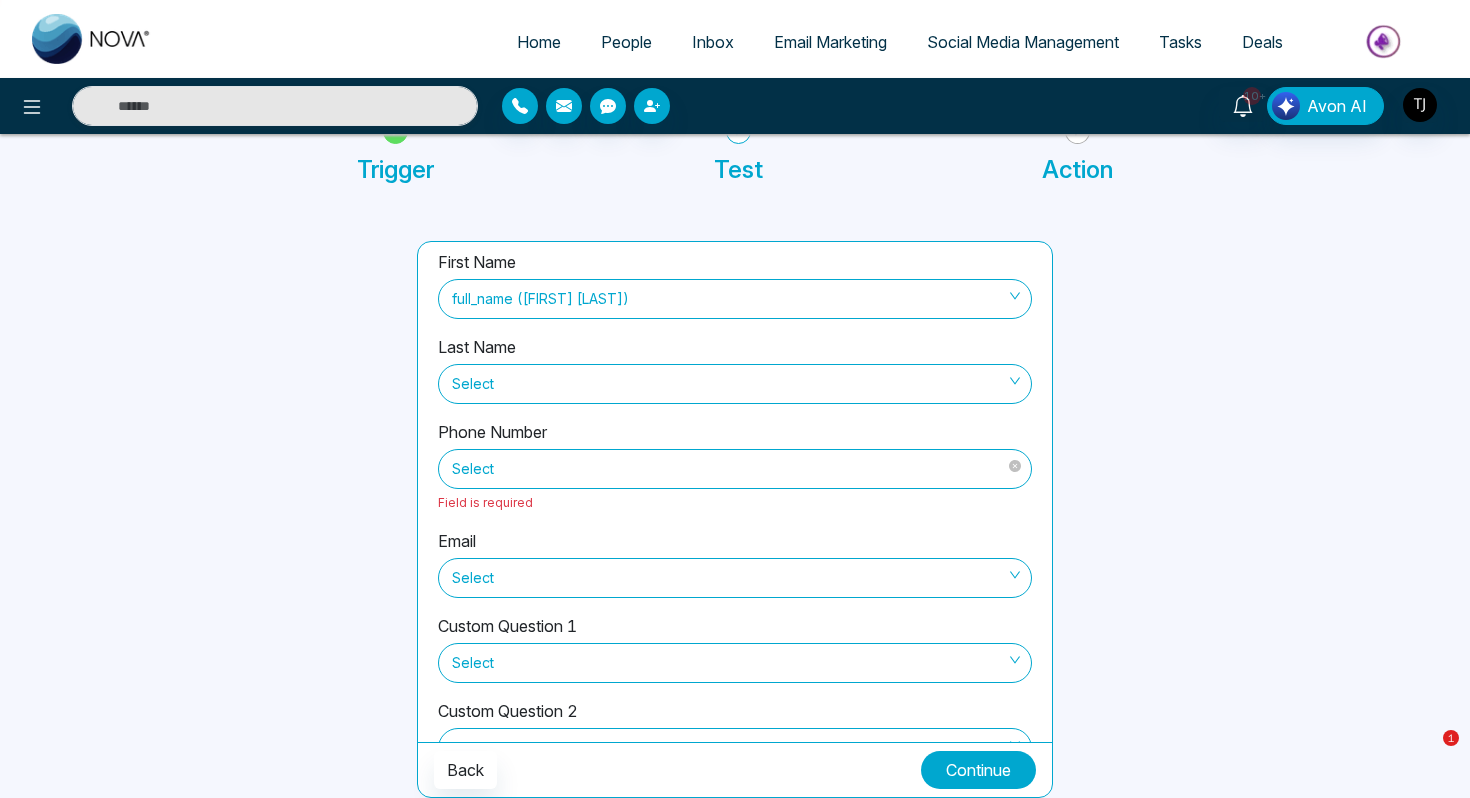 click on "Select" at bounding box center [735, 469] 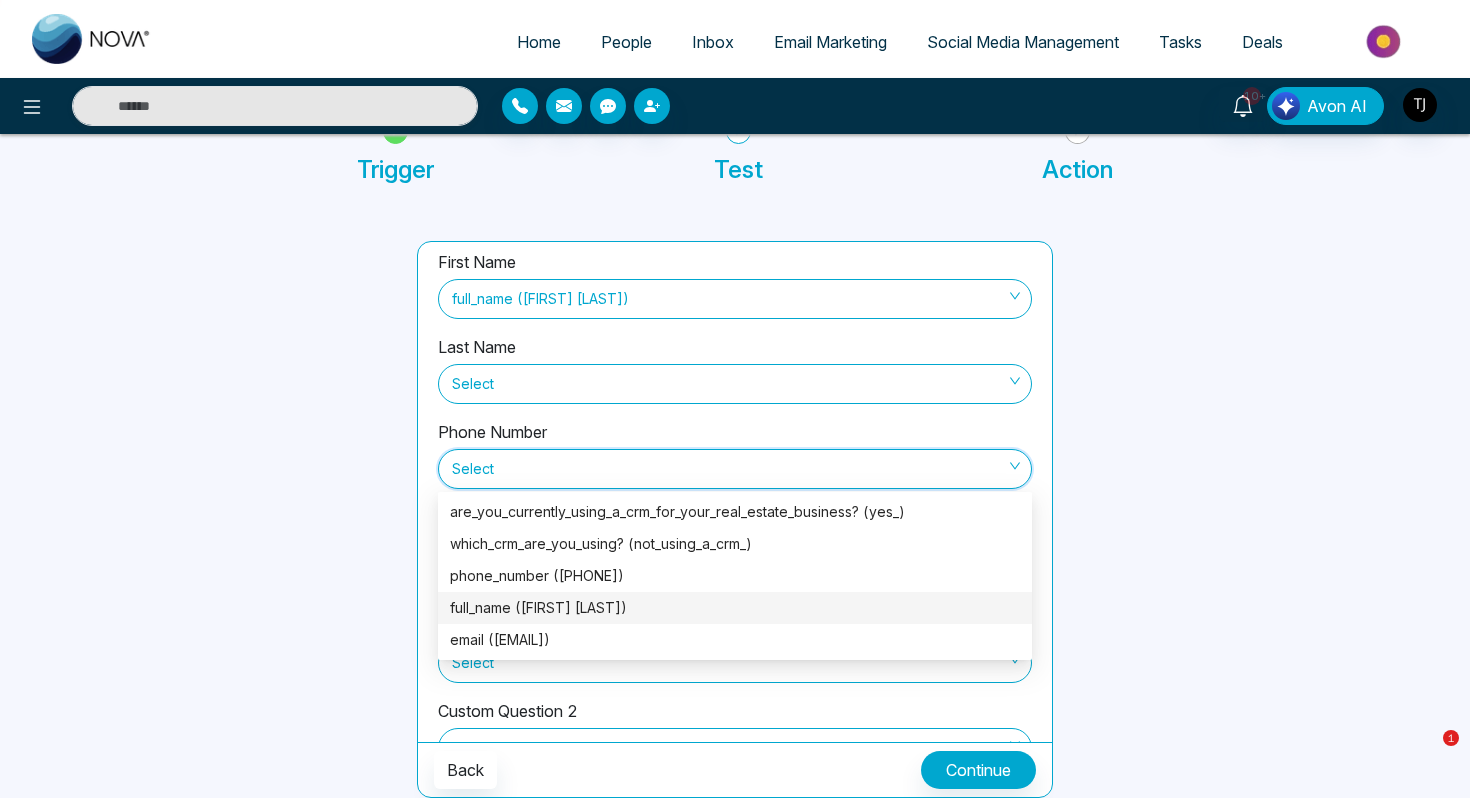 click on "phone_number (+14166558888)" at bounding box center [735, 576] 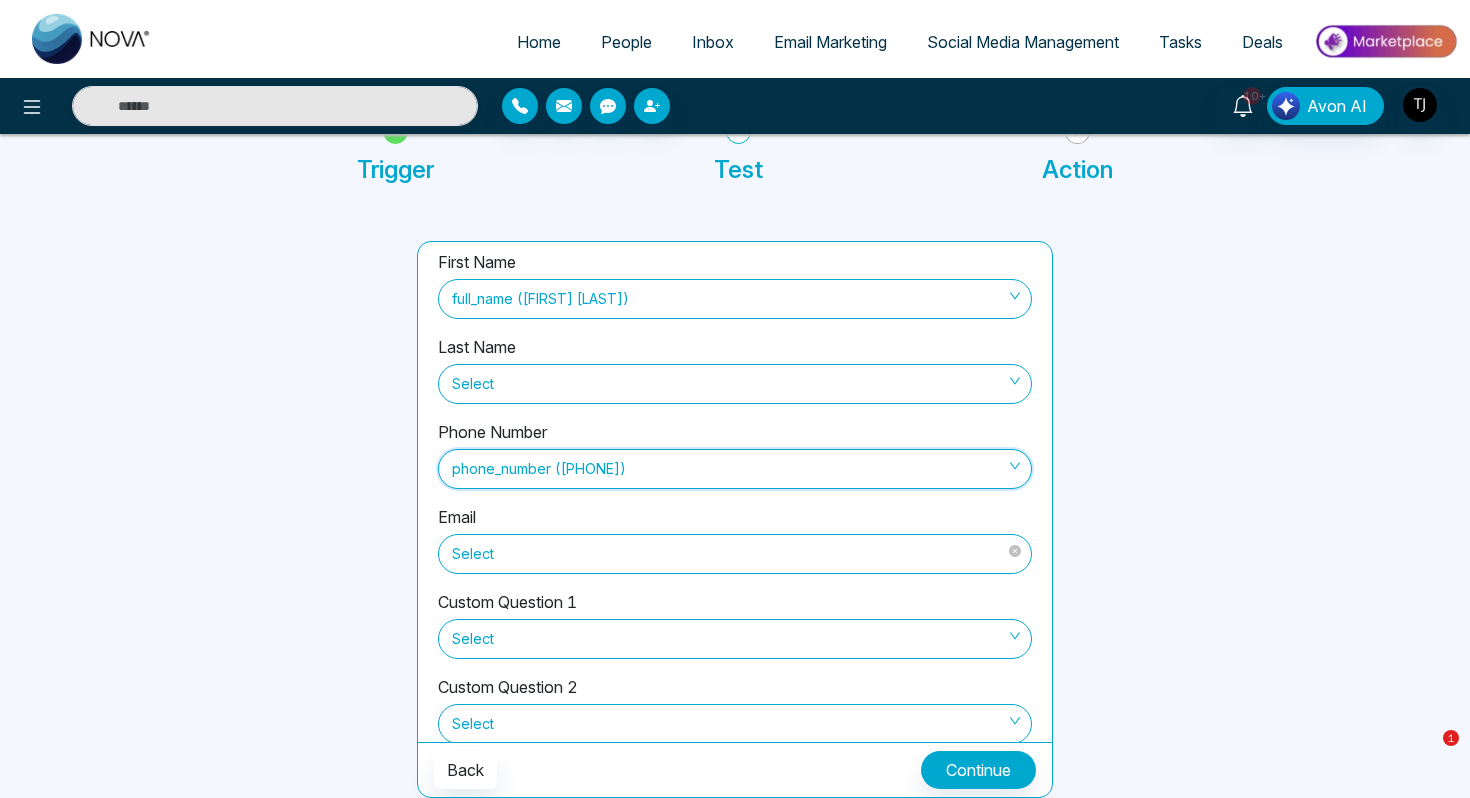click on "Select" at bounding box center (735, 554) 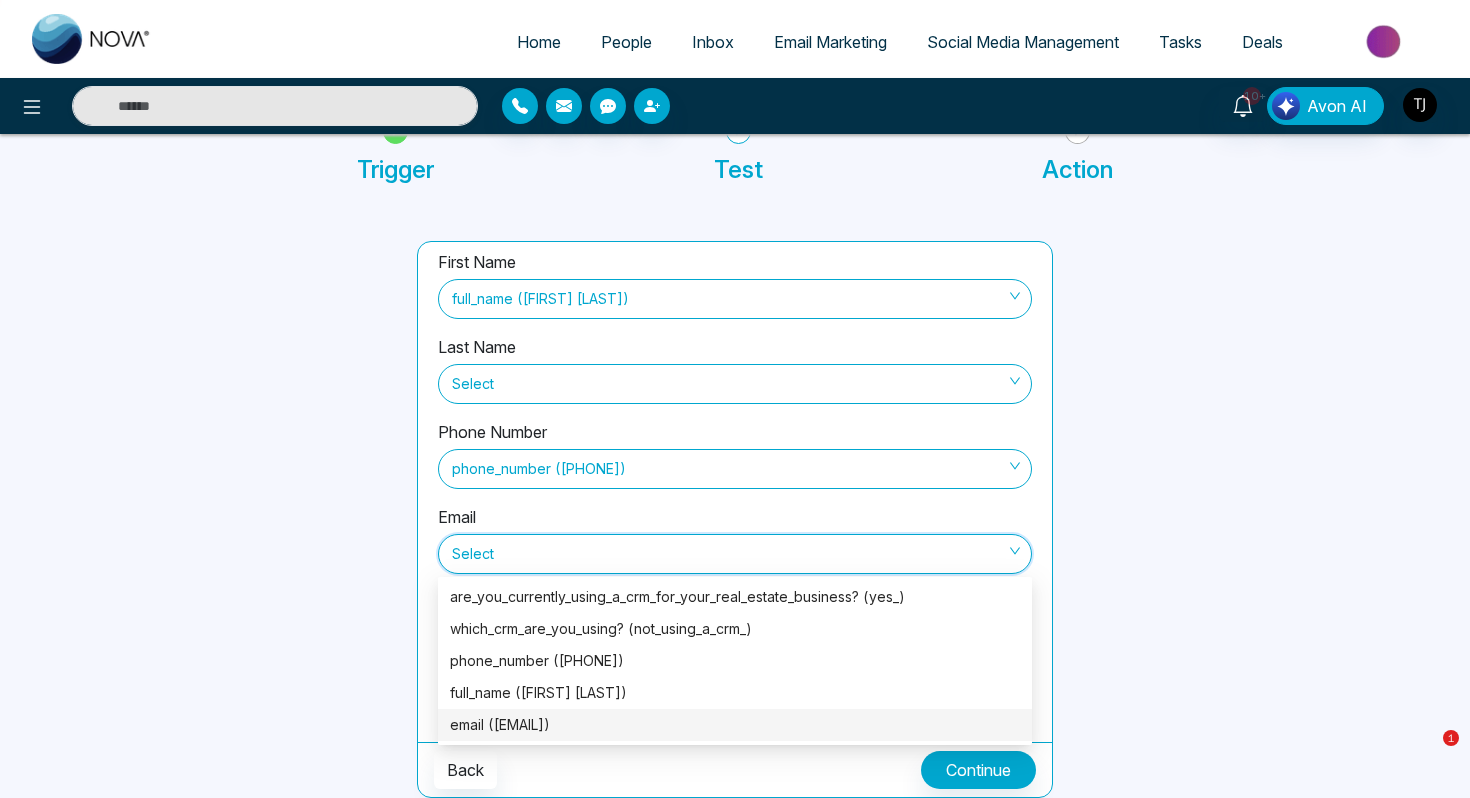 click on "email (rtuli@rogers.com)" at bounding box center [735, 725] 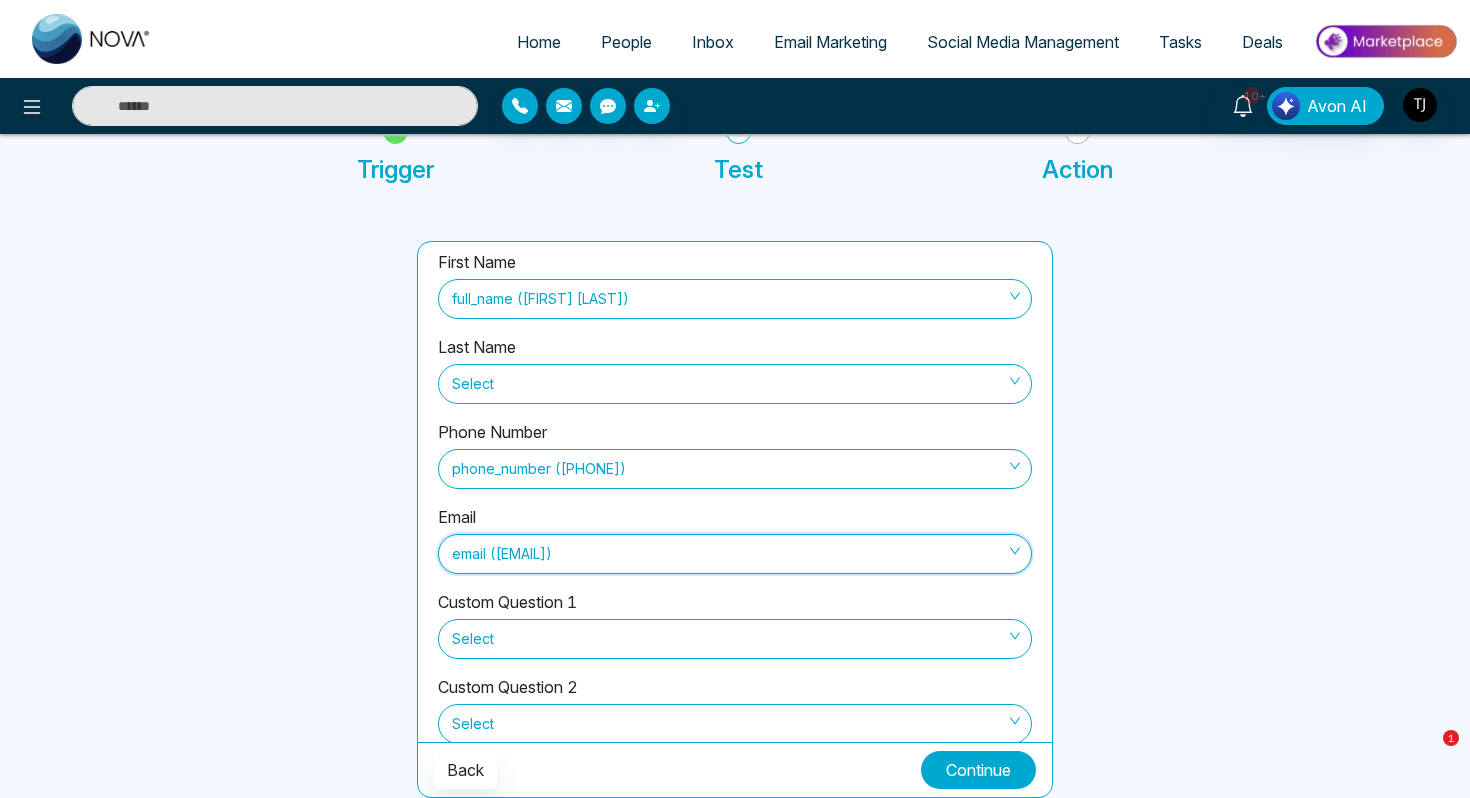 click on "Continue" at bounding box center (978, 770) 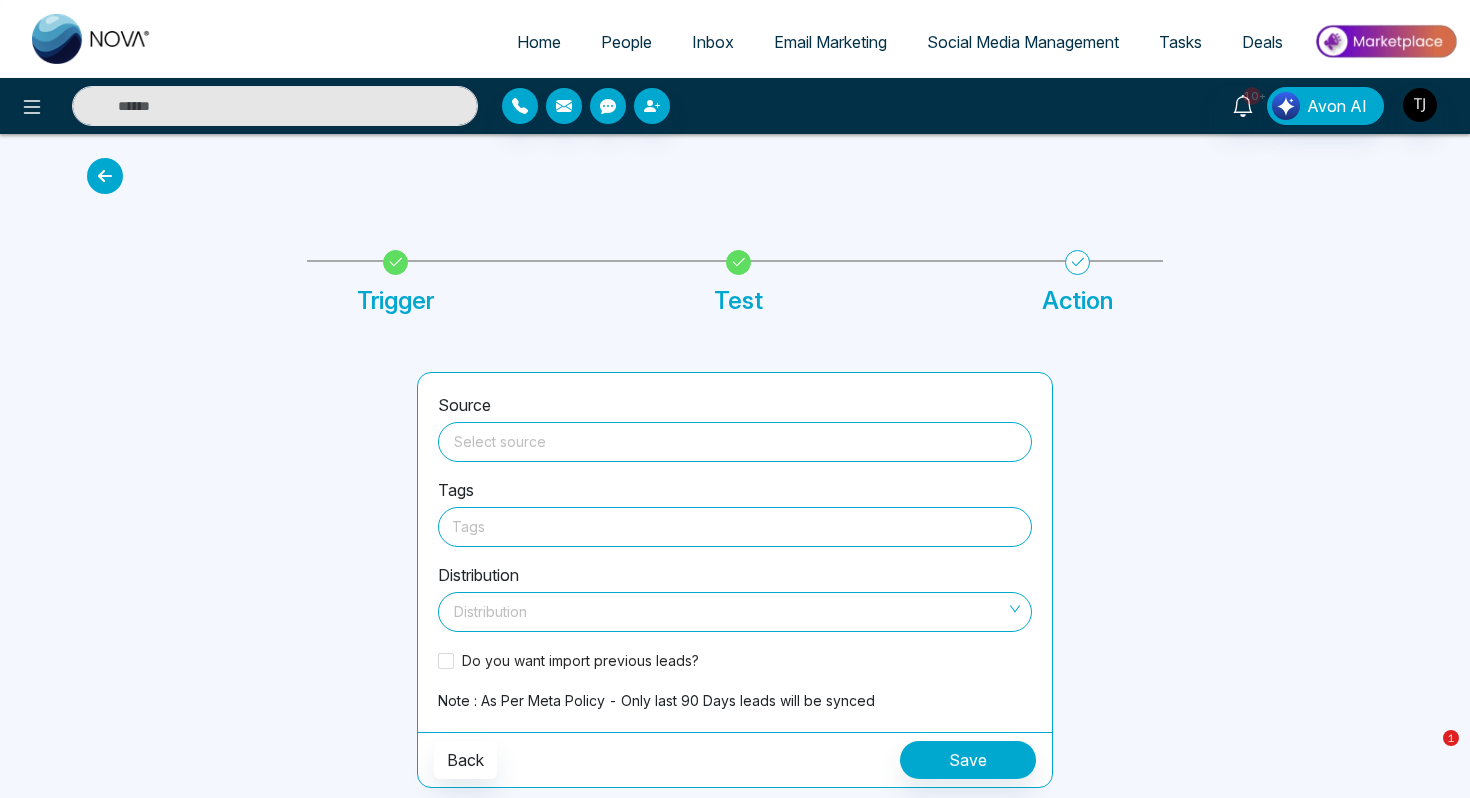 scroll, scrollTop: 0, scrollLeft: 0, axis: both 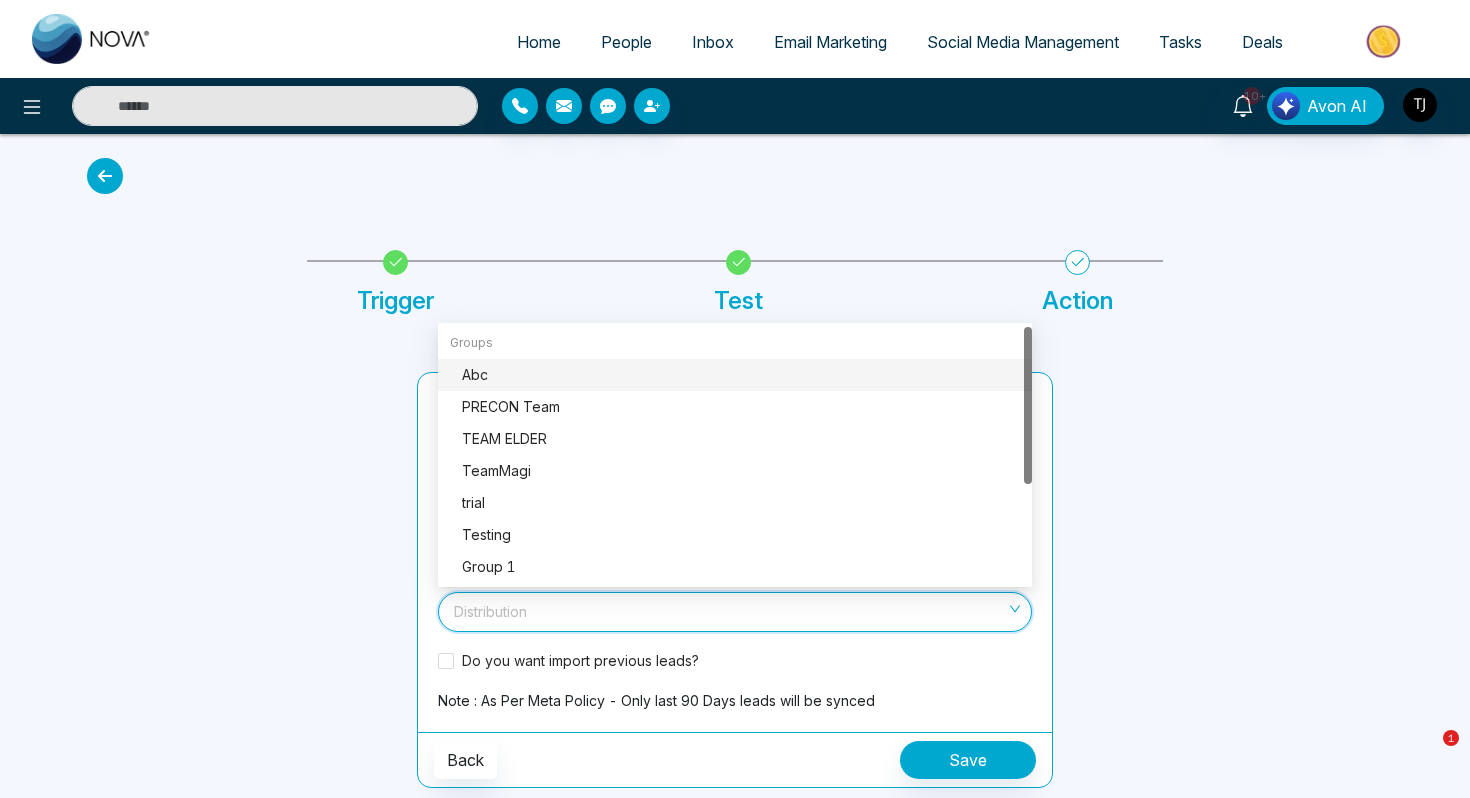 click at bounding box center [728, 608] 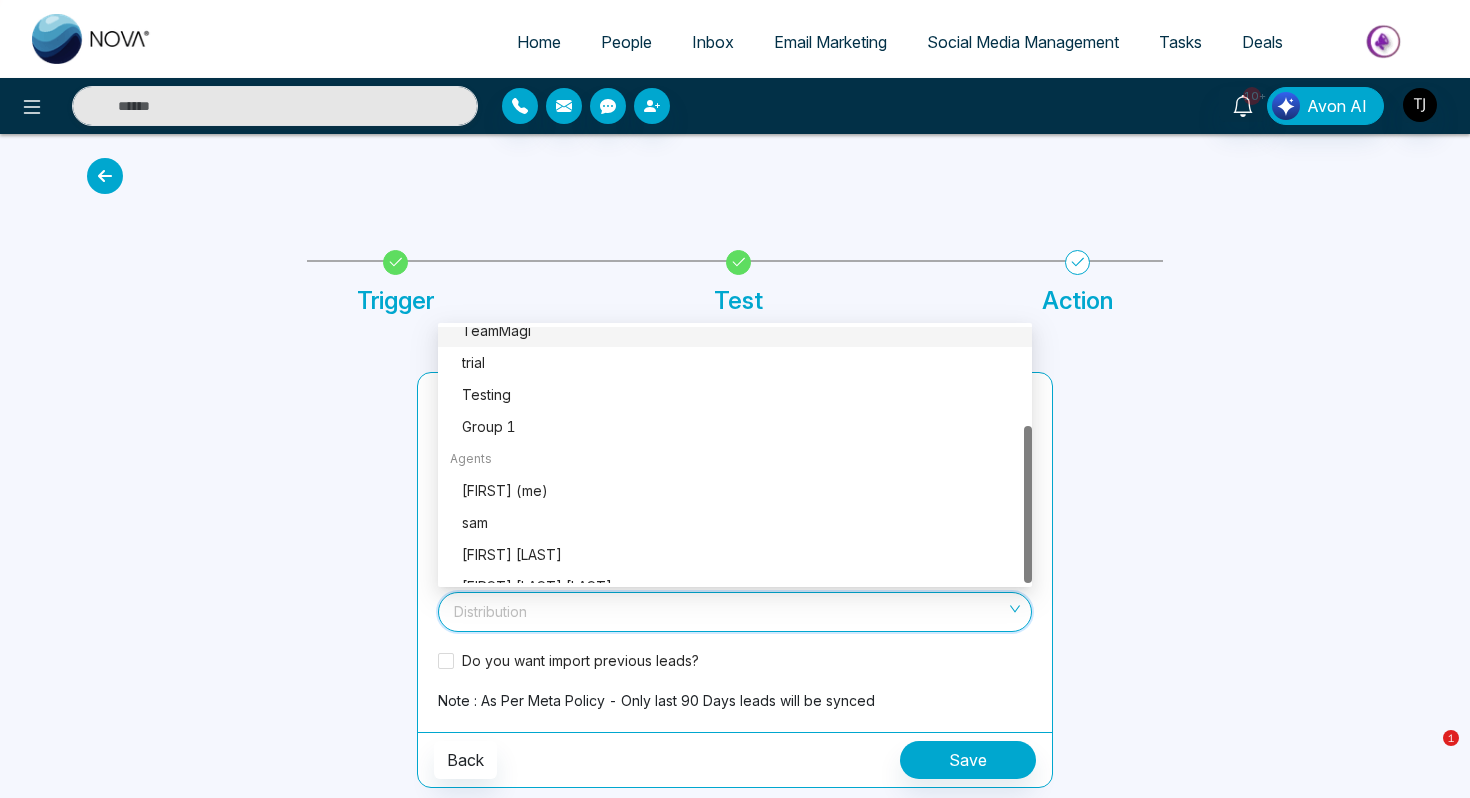 scroll, scrollTop: 160, scrollLeft: 0, axis: vertical 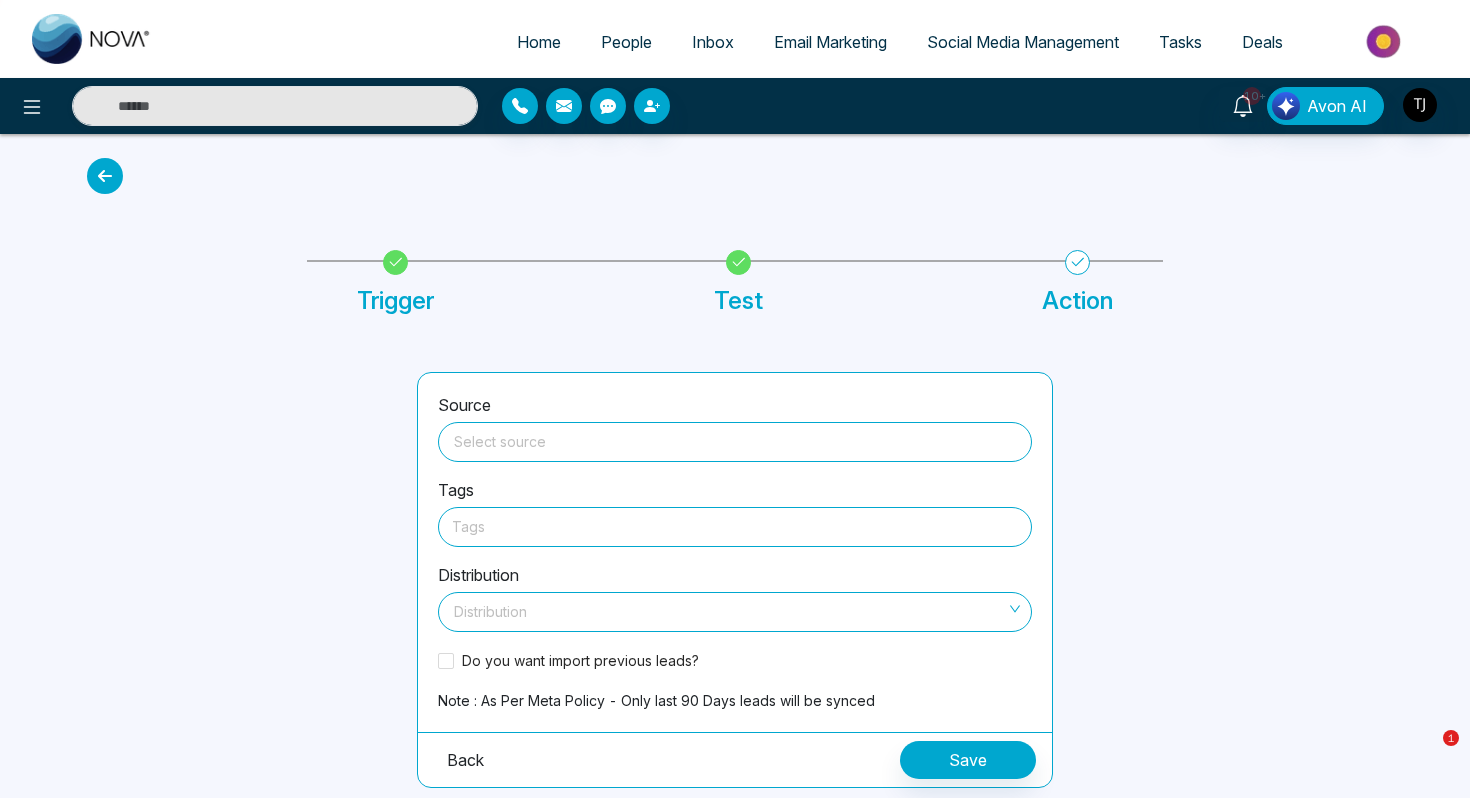 click on "Back" at bounding box center [465, 760] 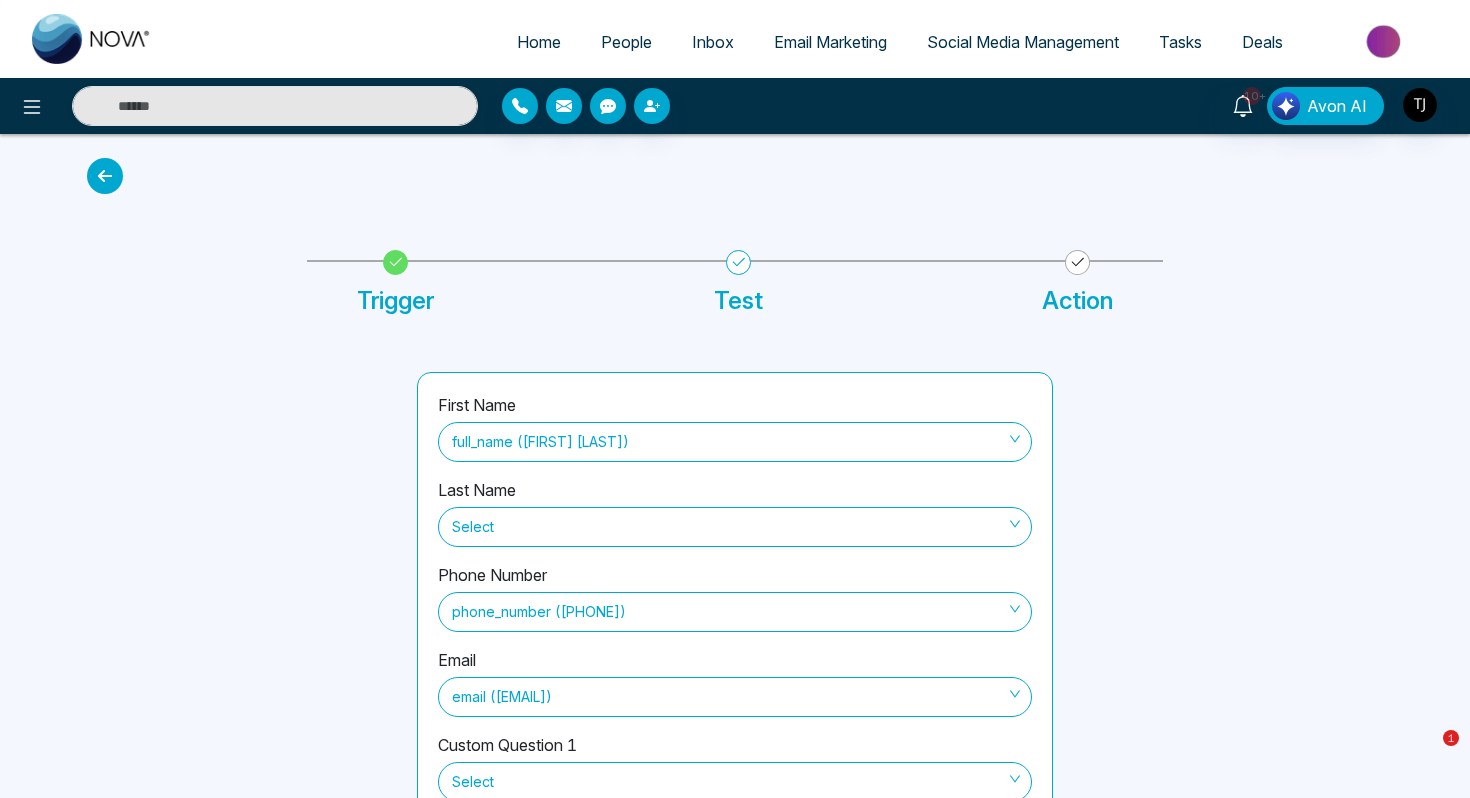 scroll, scrollTop: 131, scrollLeft: 0, axis: vertical 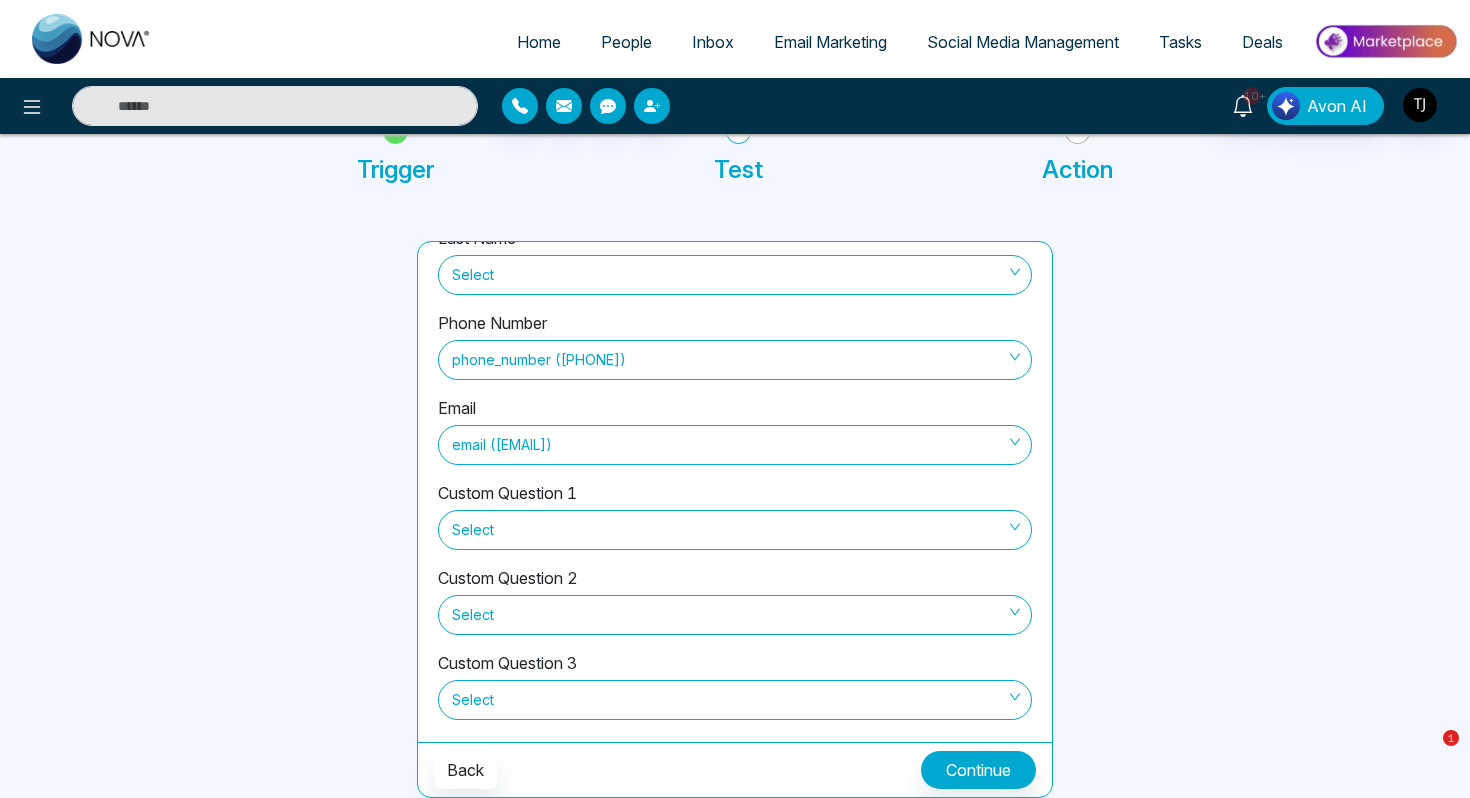 click on "Home" at bounding box center (539, 42) 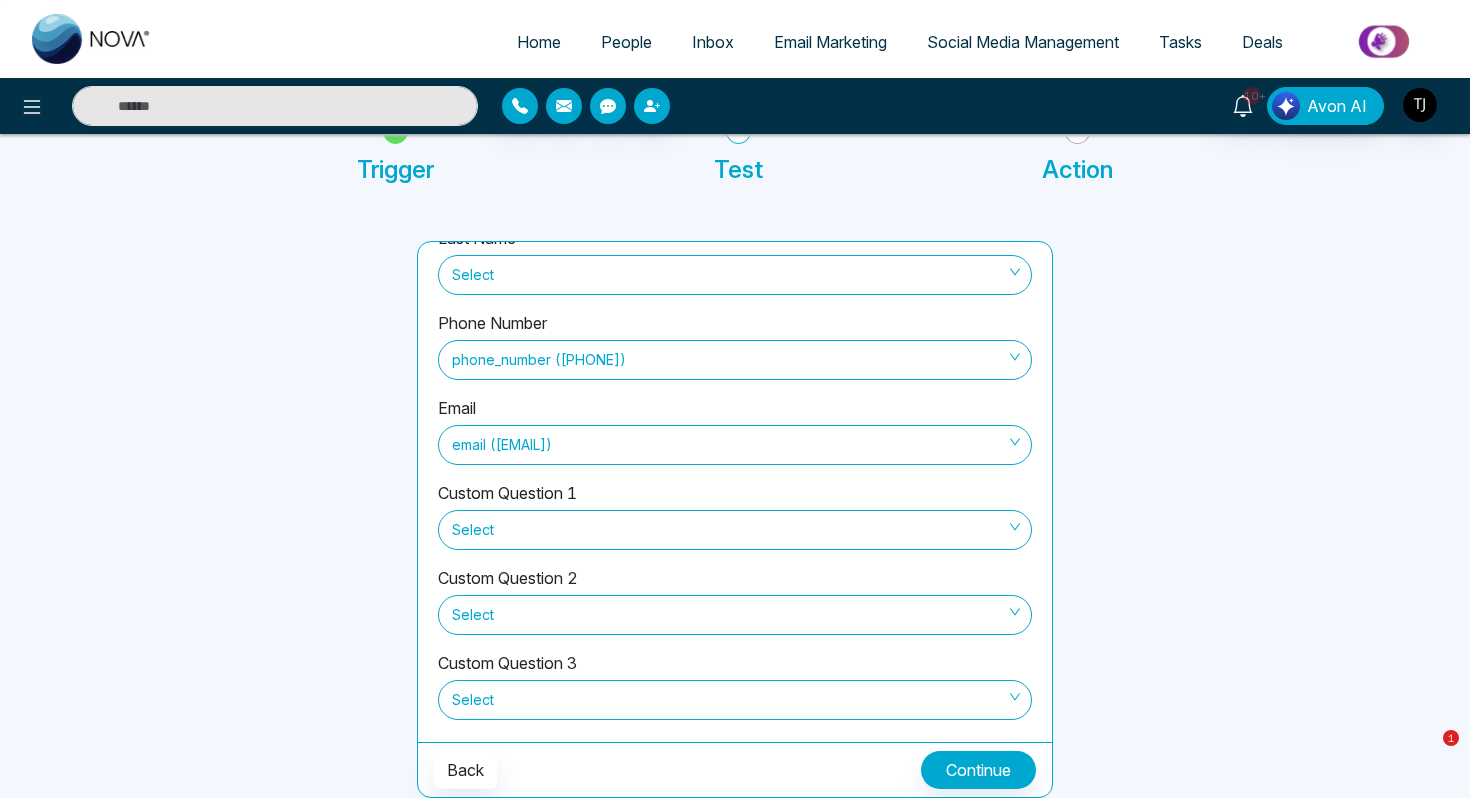 scroll, scrollTop: 0, scrollLeft: 0, axis: both 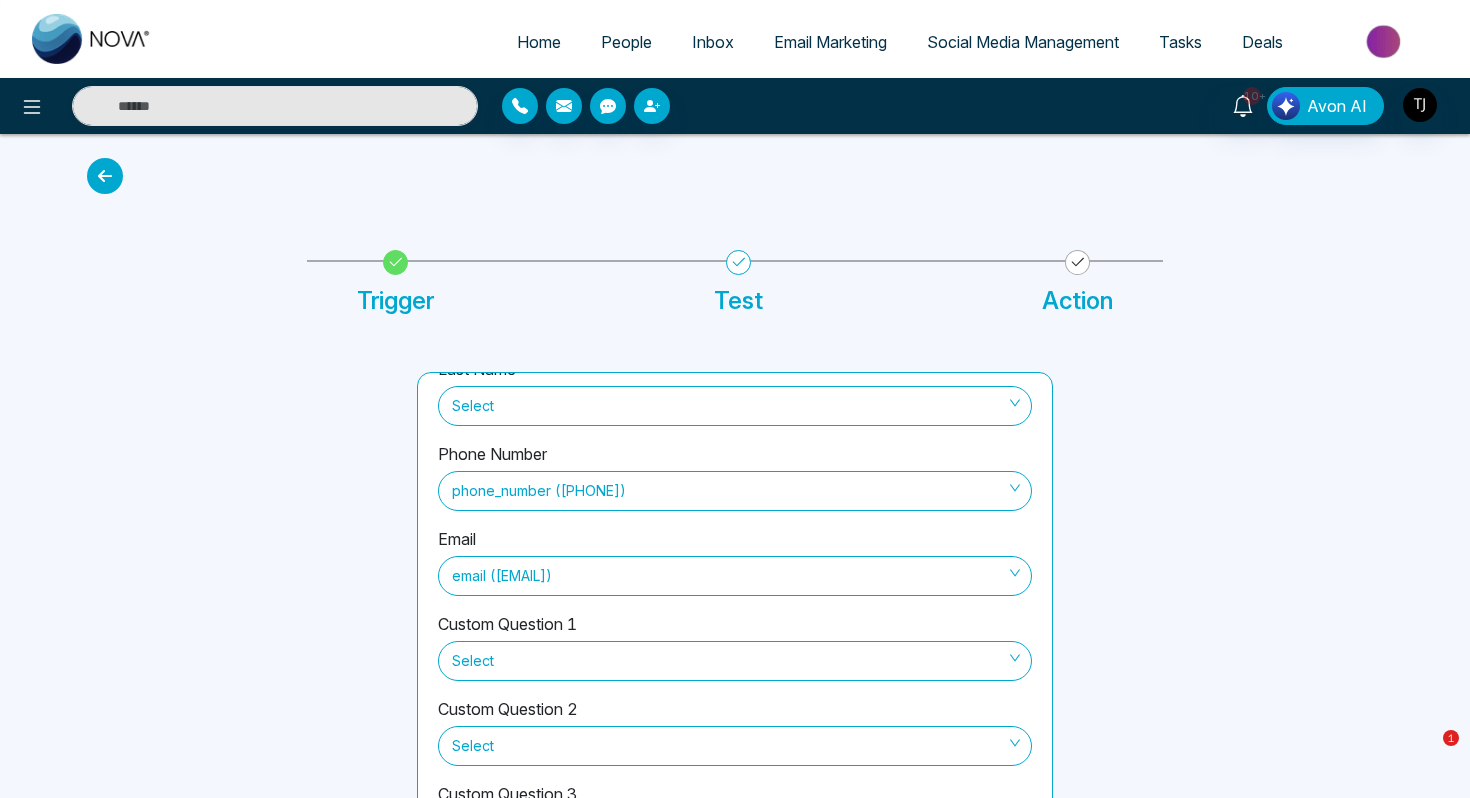 select on "*" 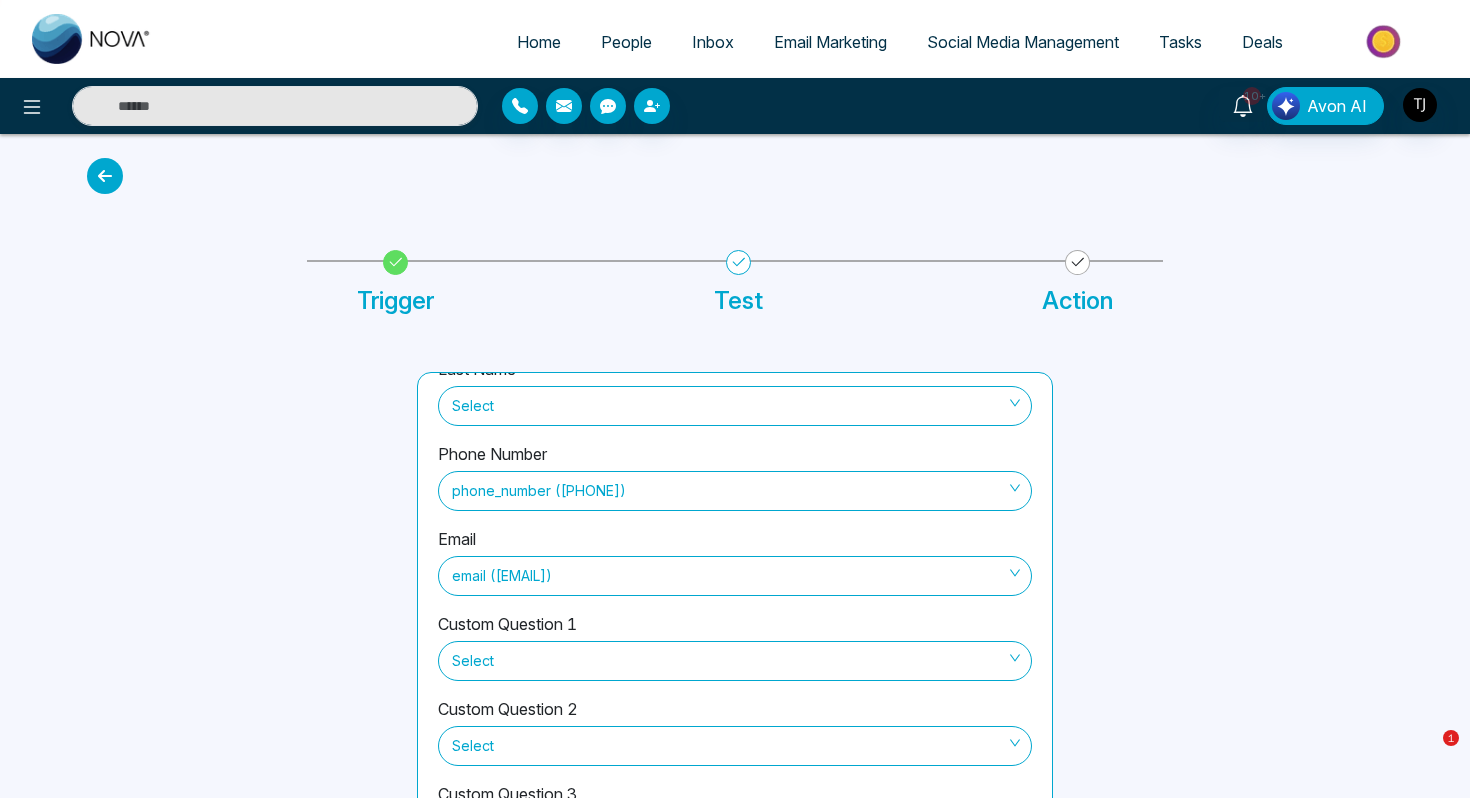 select on "*" 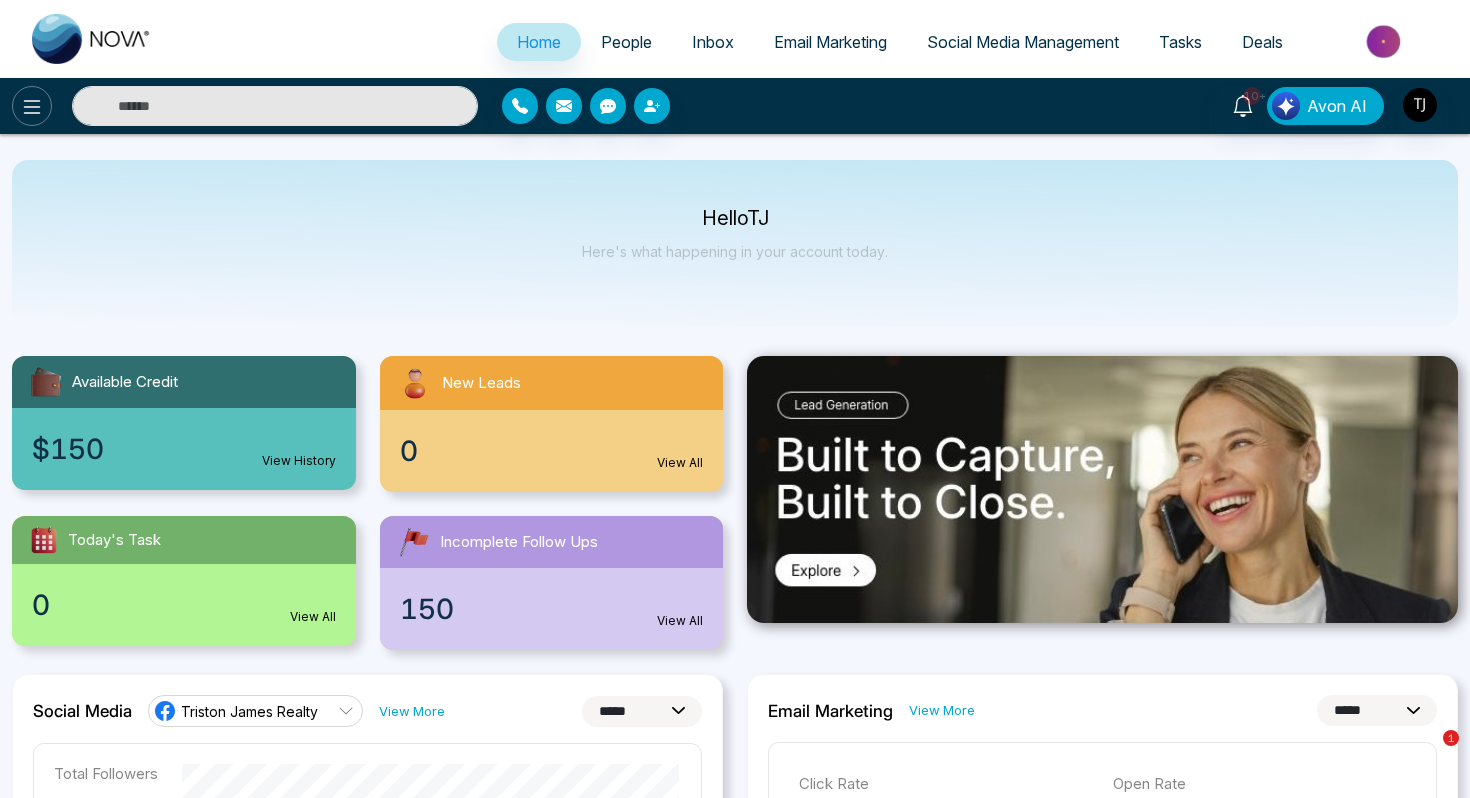 click 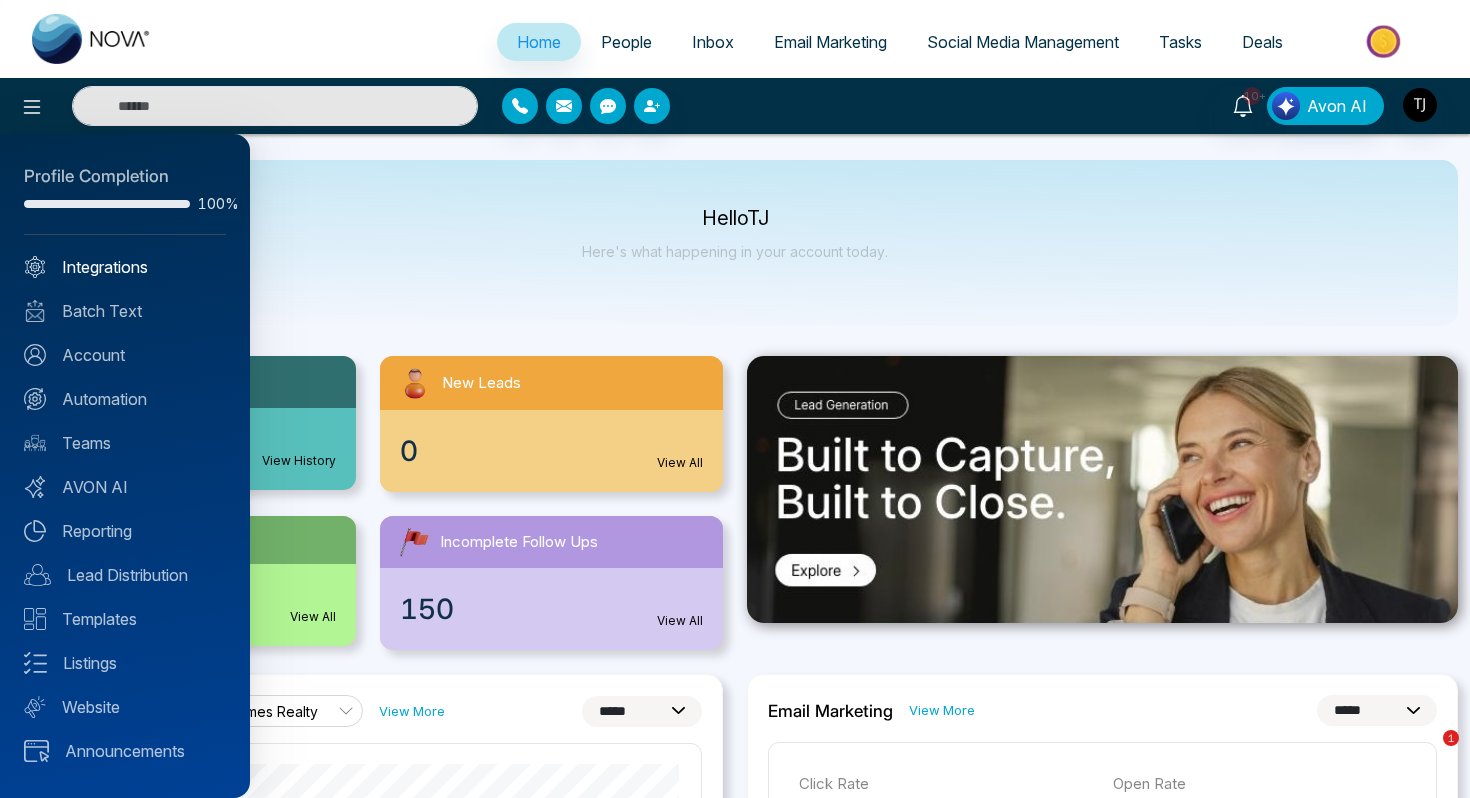 click on "Integrations" at bounding box center (125, 267) 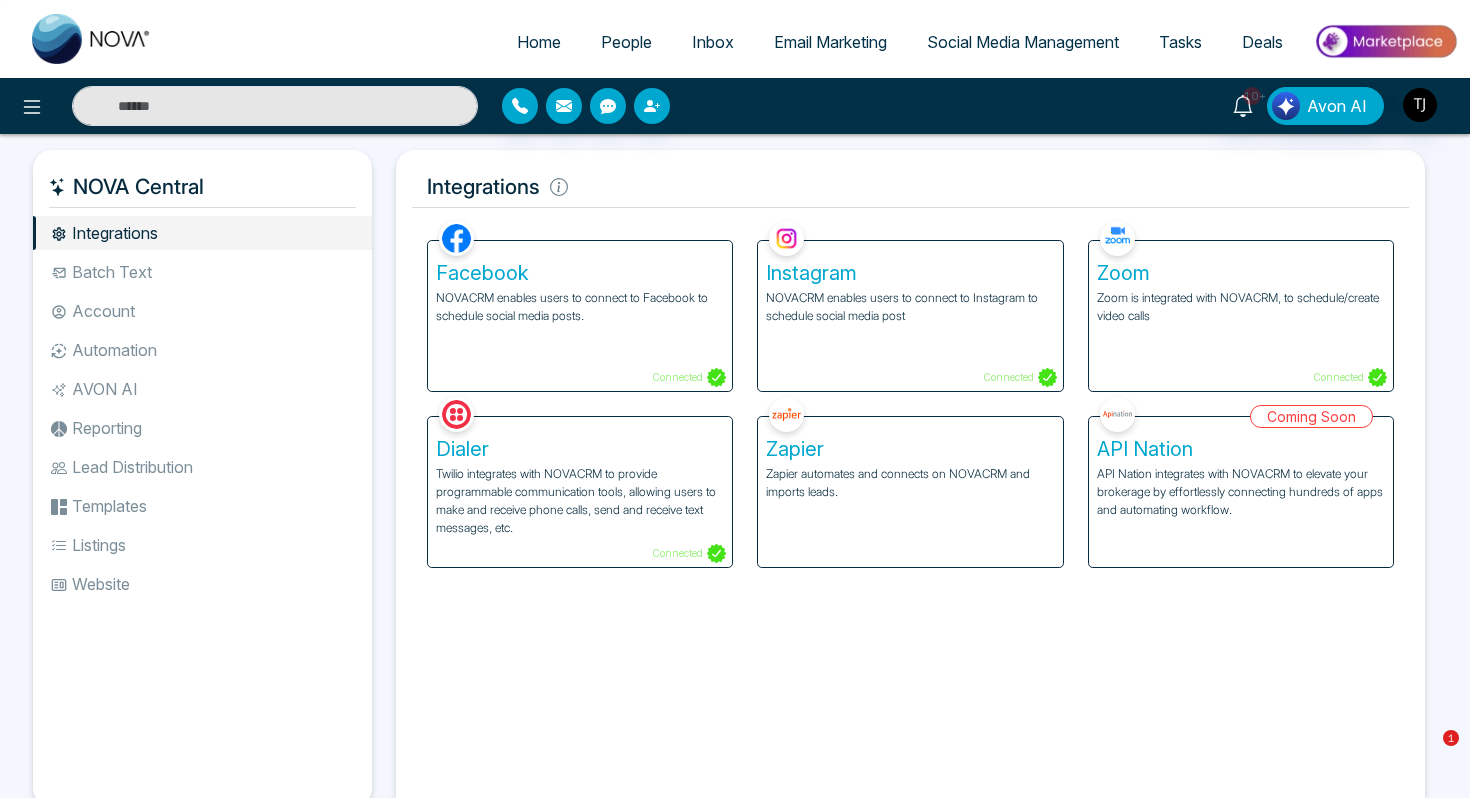 click on "Zapier Zapier automates and connects on NOVACRM and imports leads." at bounding box center (910, 492) 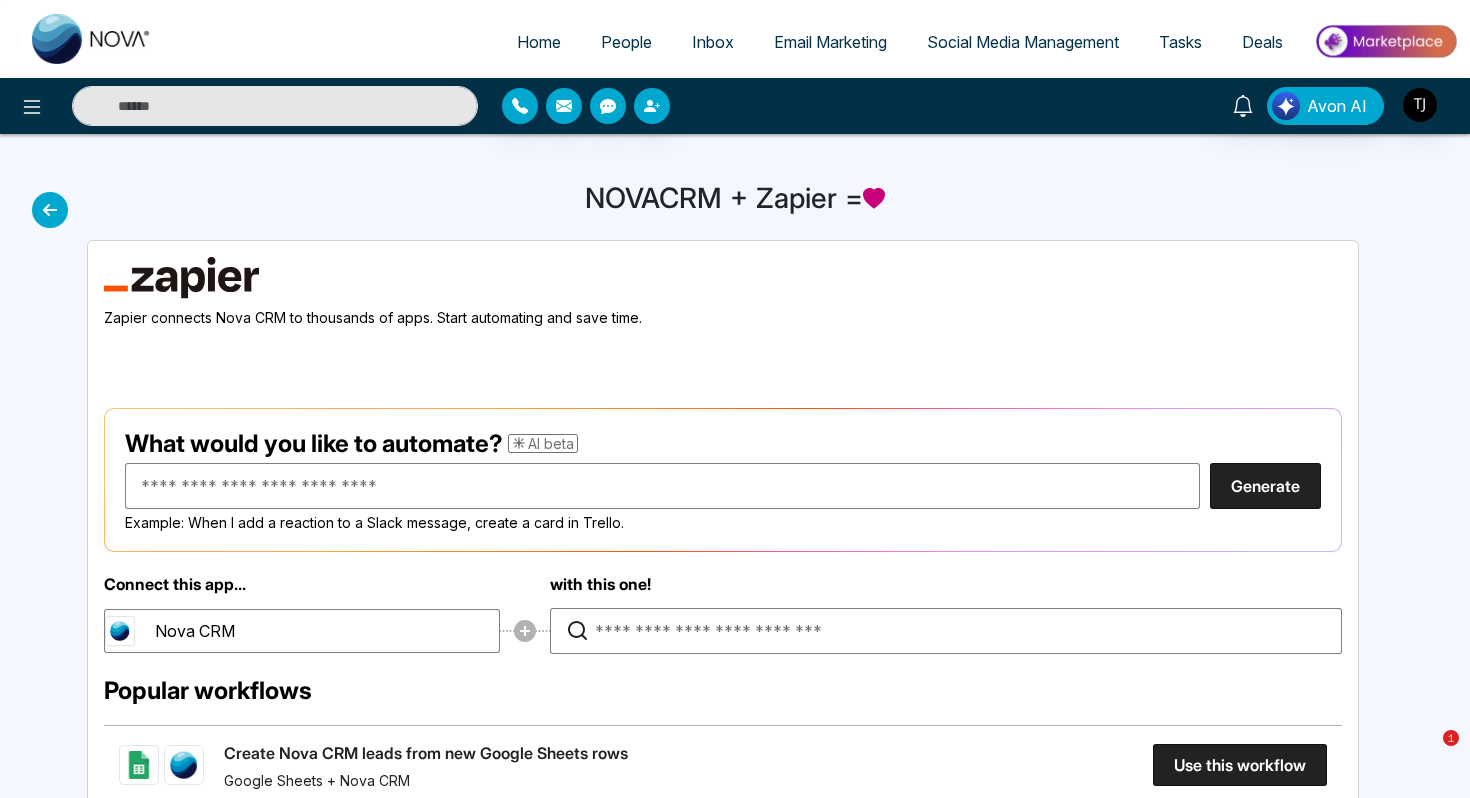 click on "Generate" at bounding box center [1265, 486] 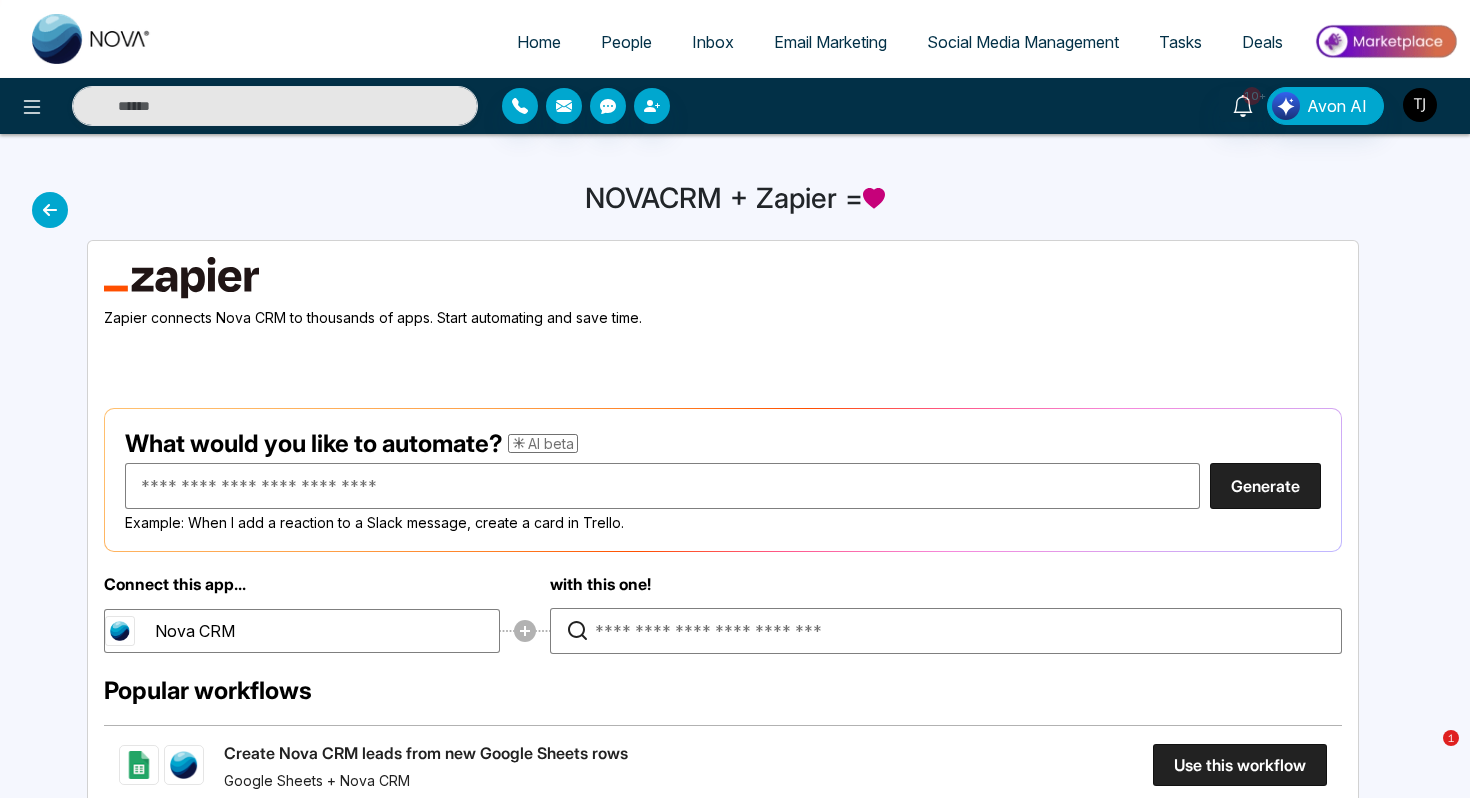 click at bounding box center (1420, 105) 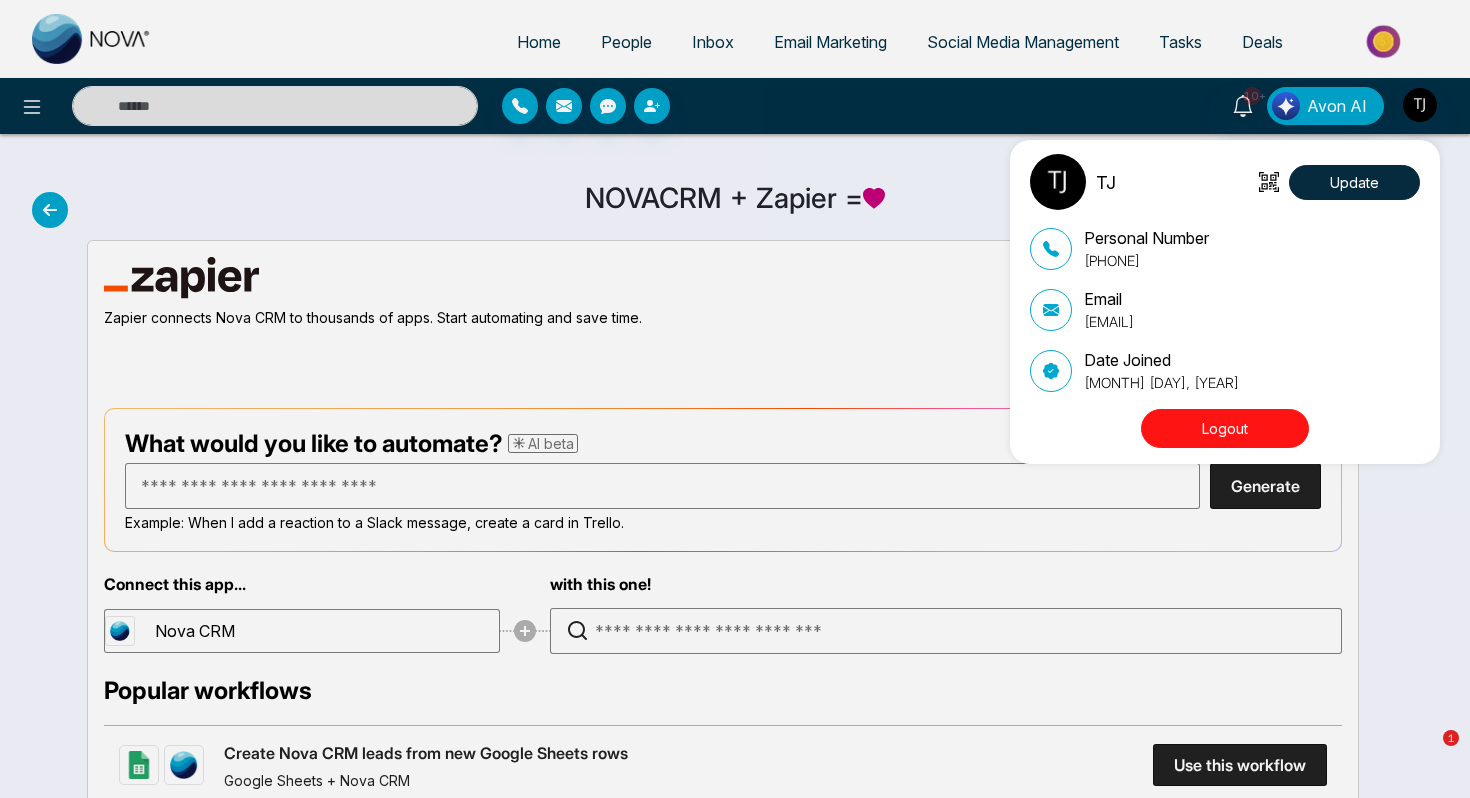 click on "Logout" at bounding box center [1225, 428] 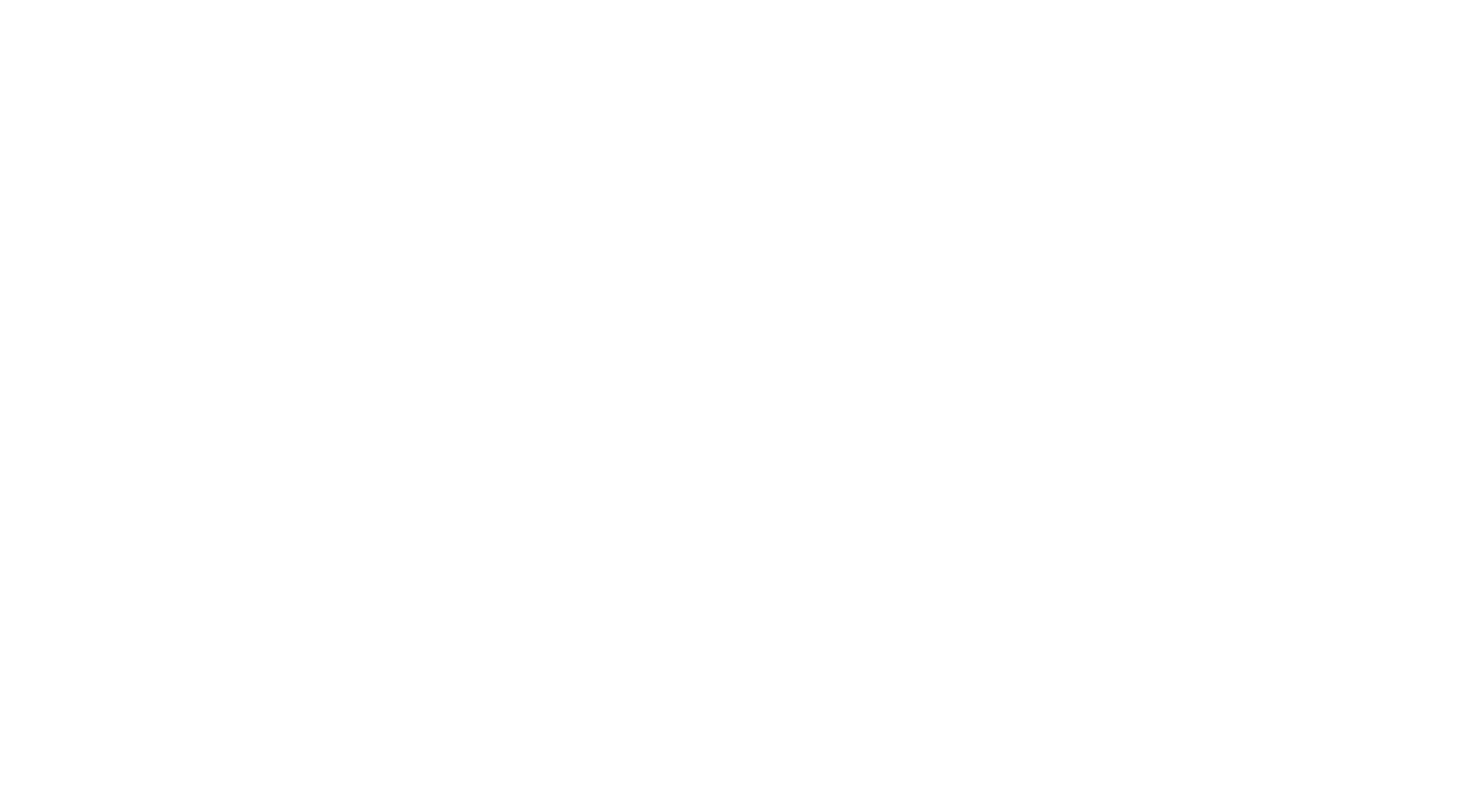 scroll, scrollTop: 0, scrollLeft: 0, axis: both 